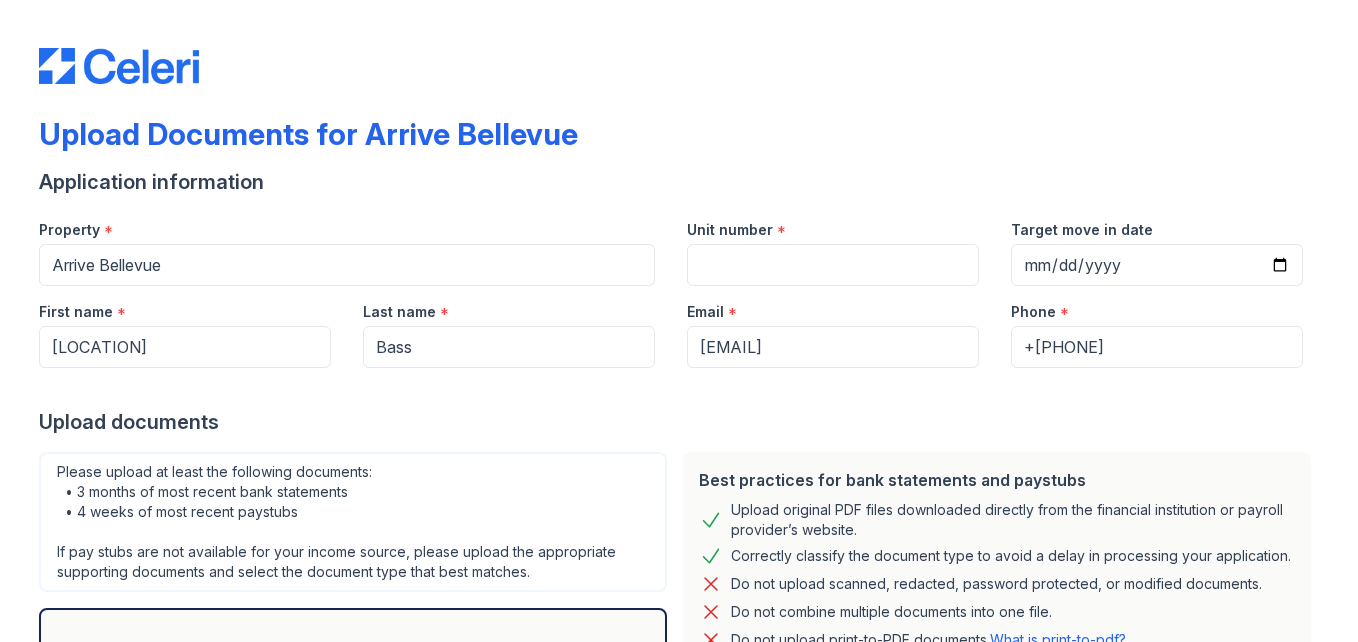 scroll, scrollTop: 0, scrollLeft: 0, axis: both 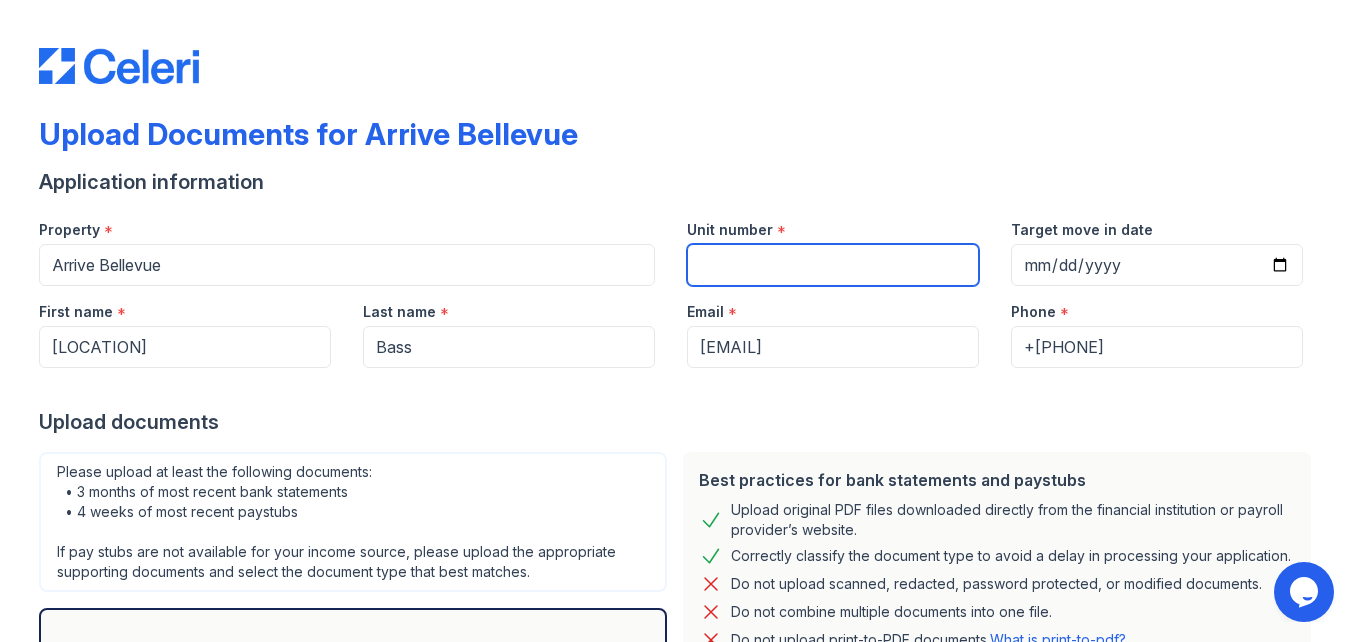 click on "Unit number" at bounding box center (833, 265) 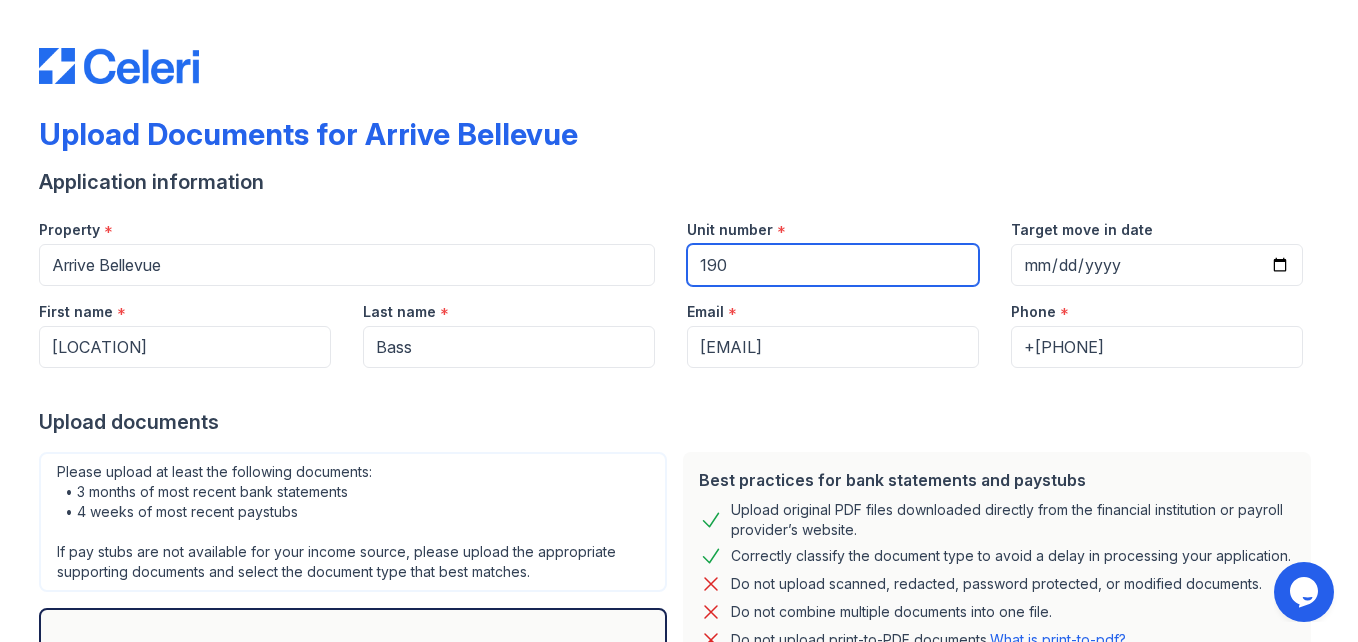 type on "190" 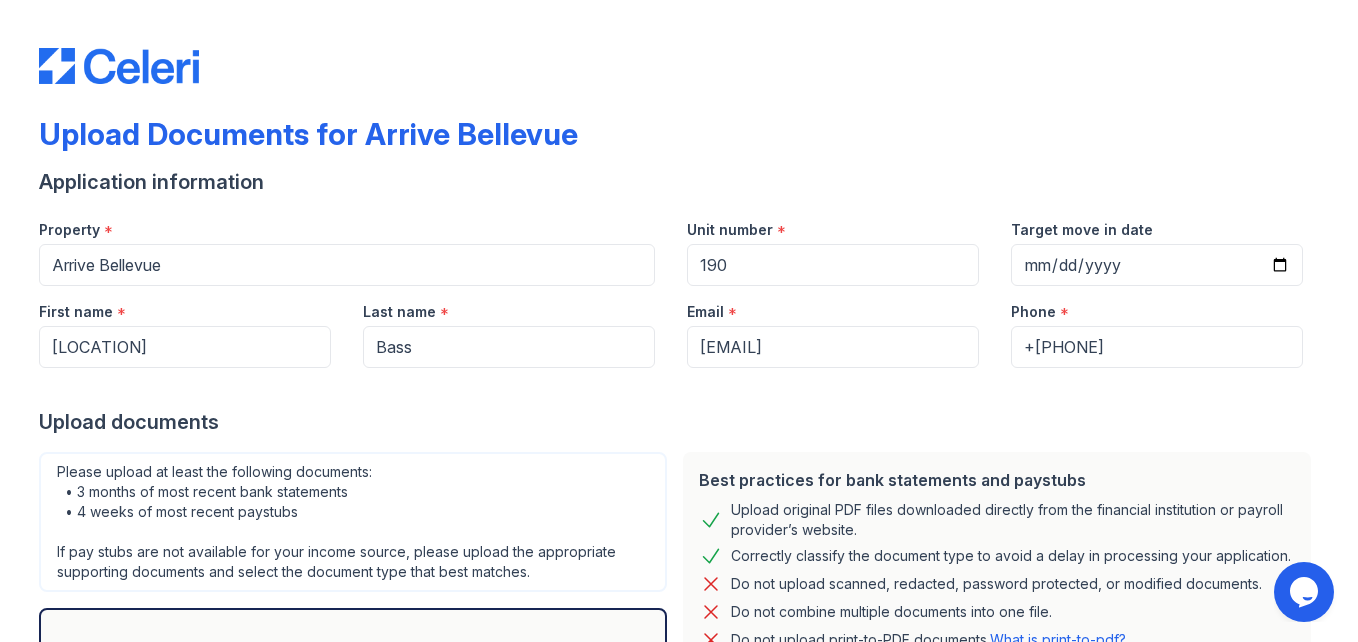 click on "Target move in date" at bounding box center (1157, 265) 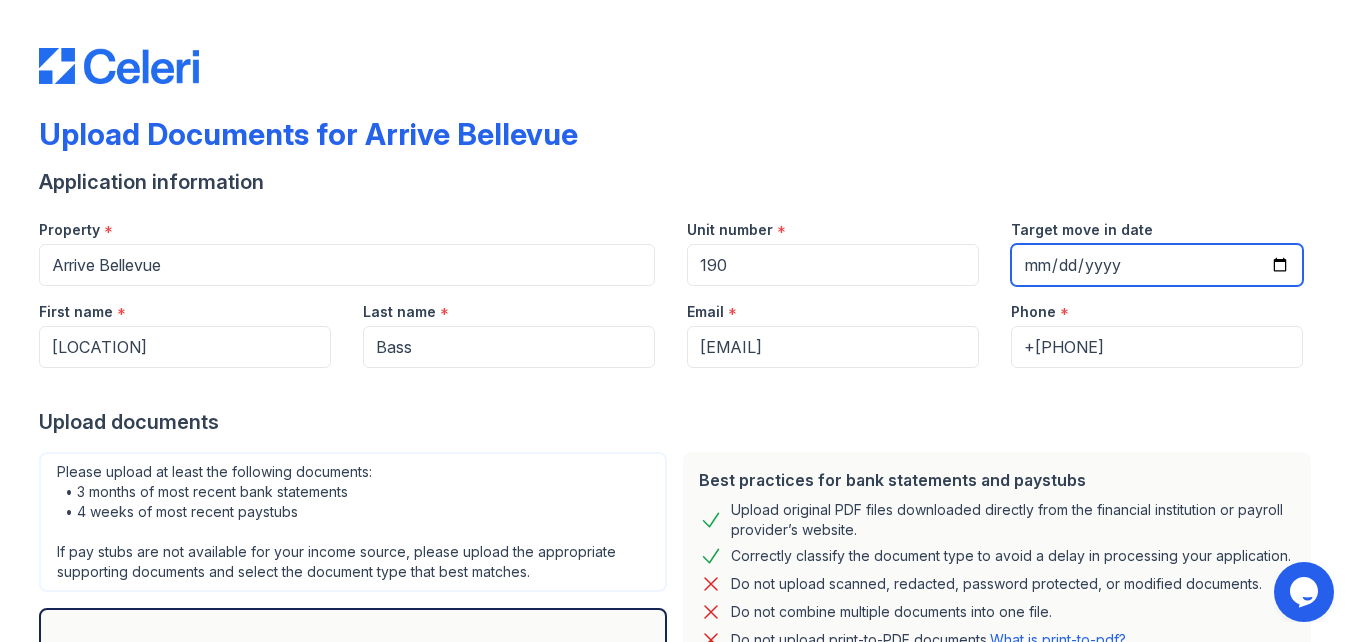 type on "[YEAR]-[MONTH]-[DAY]" 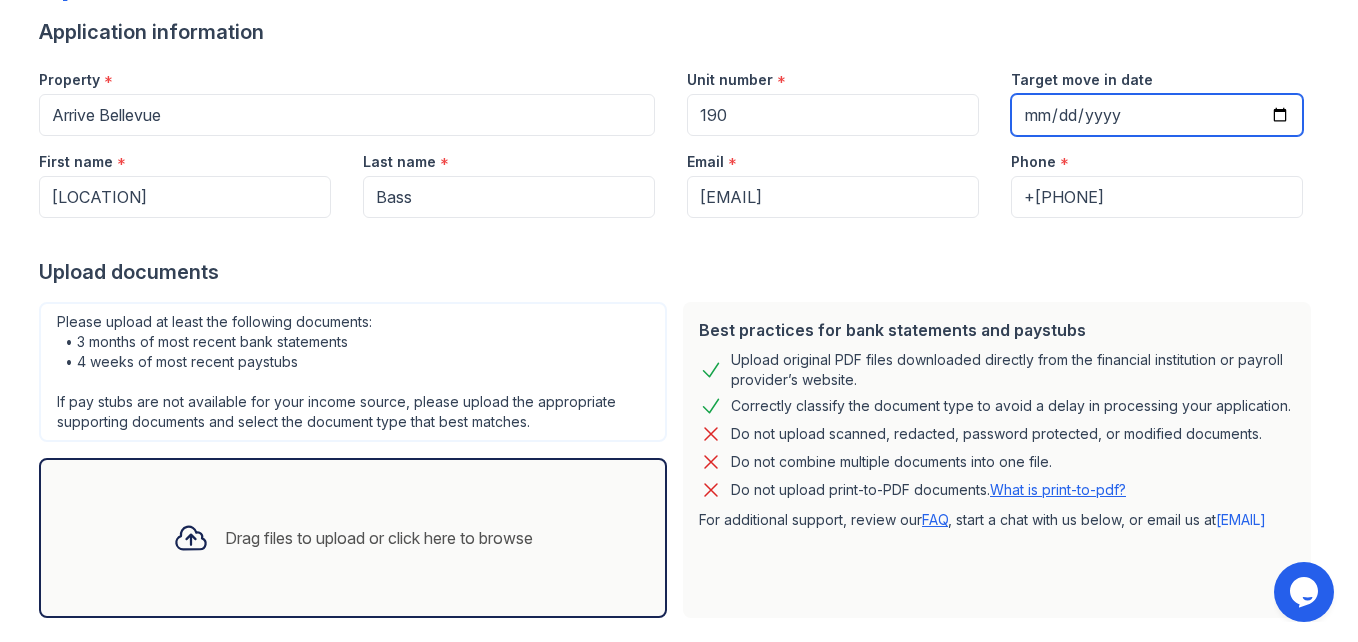 scroll, scrollTop: 250, scrollLeft: 0, axis: vertical 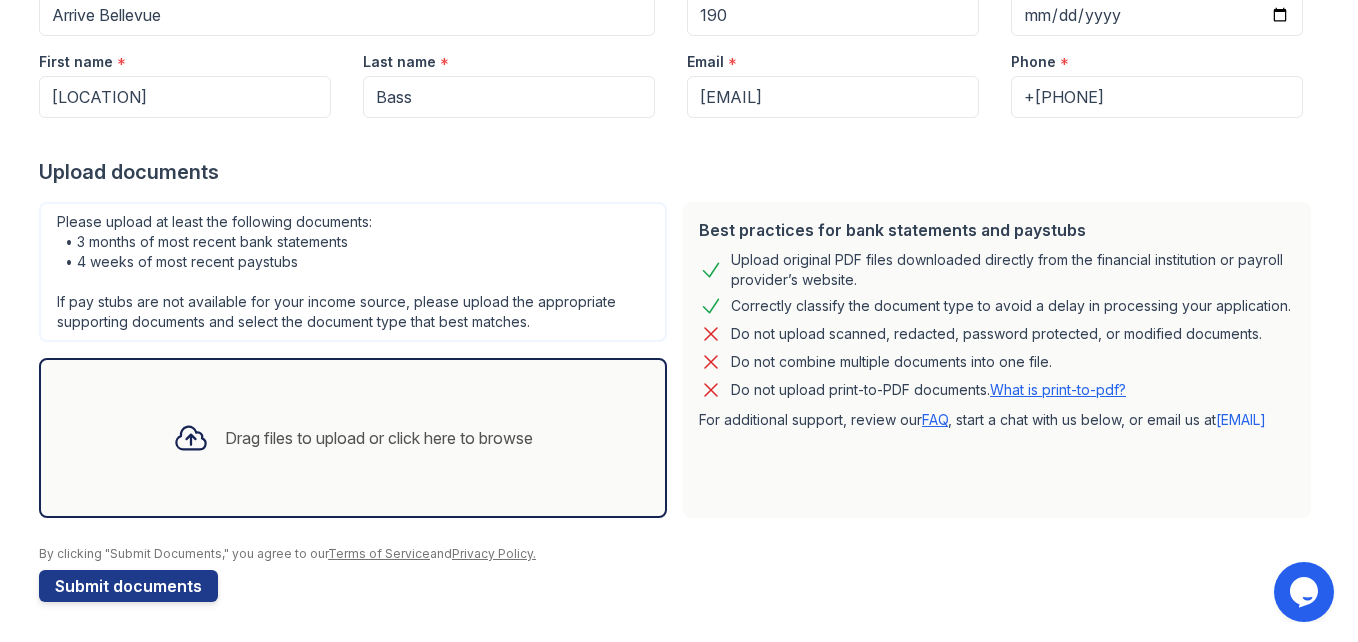 click on "Drag files to upload or click here to browse" at bounding box center [379, 438] 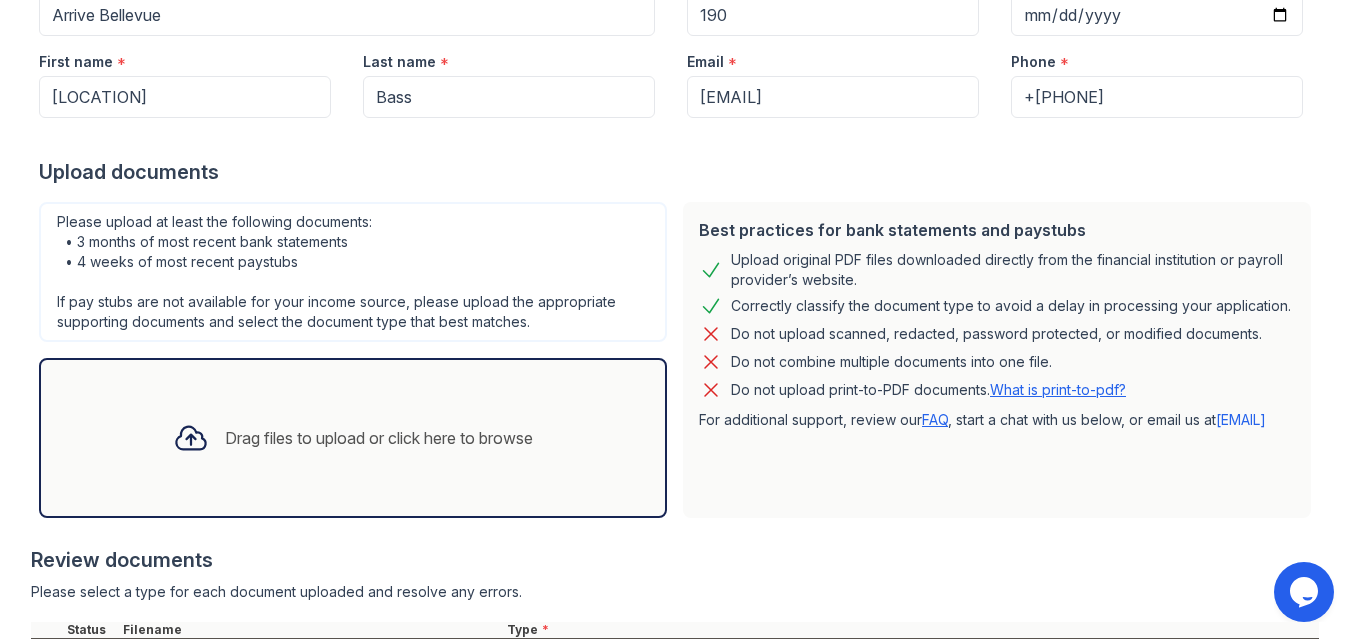 click on "Drag files to upload or click here to browse" at bounding box center [353, 438] 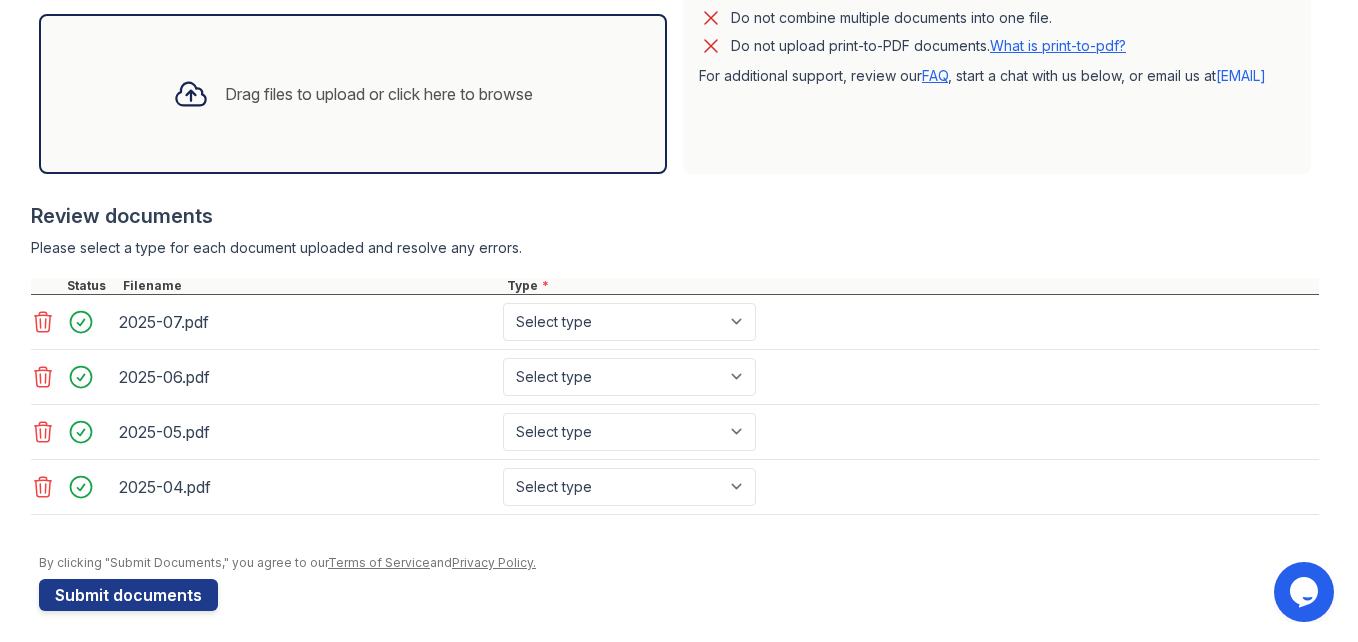 scroll, scrollTop: 603, scrollLeft: 0, axis: vertical 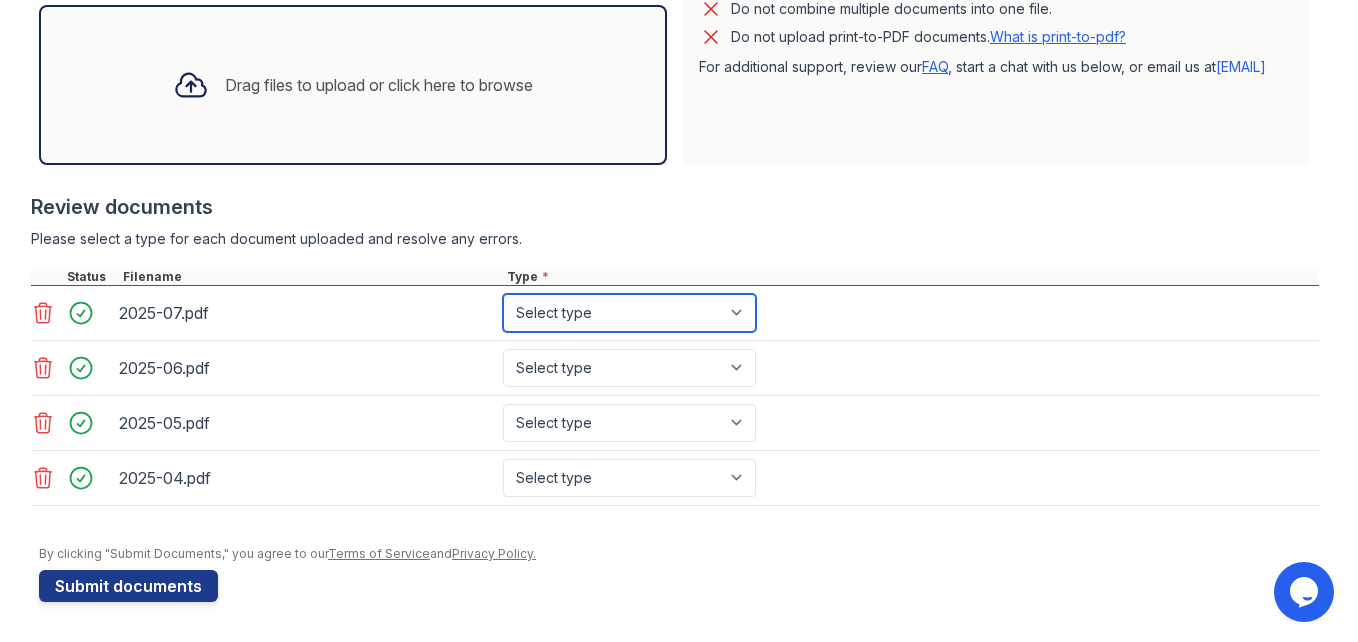 click on "Select type
Paystub
Bank Statement
Offer Letter
Tax Documents
Benefit Award Letter
Investment Account Statement
Other" at bounding box center [629, 313] 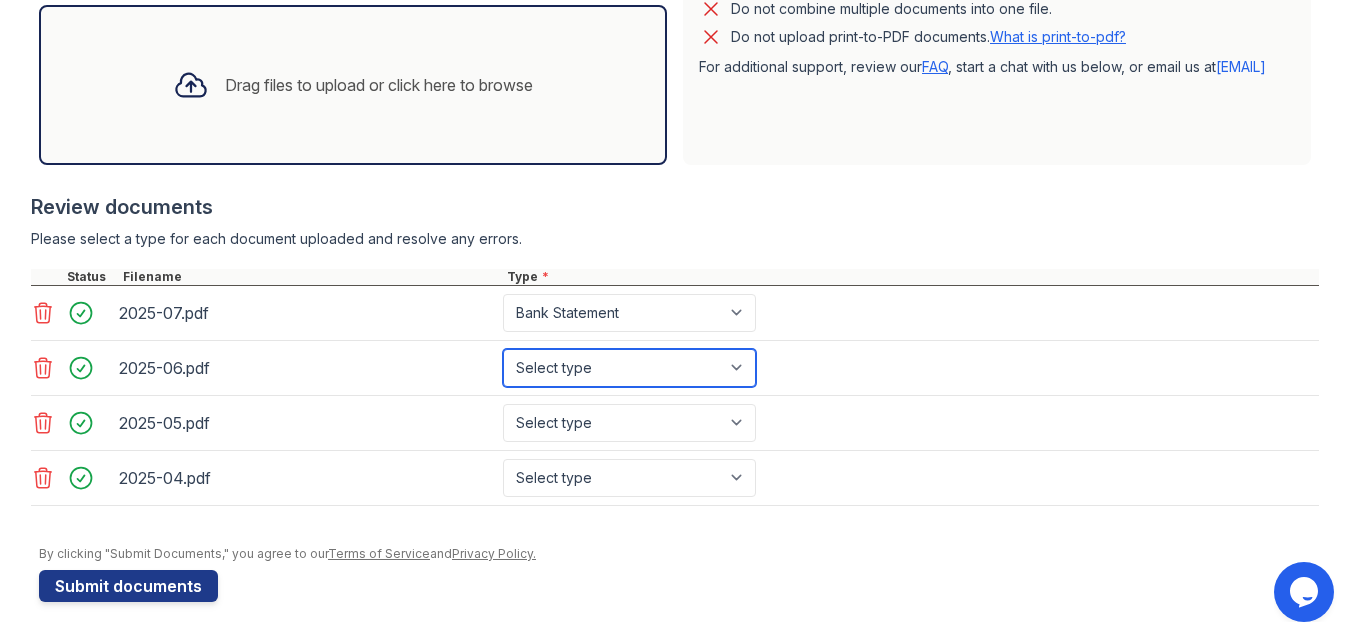 click on "Select type
Paystub
Bank Statement
Offer Letter
Tax Documents
Benefit Award Letter
Investment Account Statement
Other" at bounding box center [629, 368] 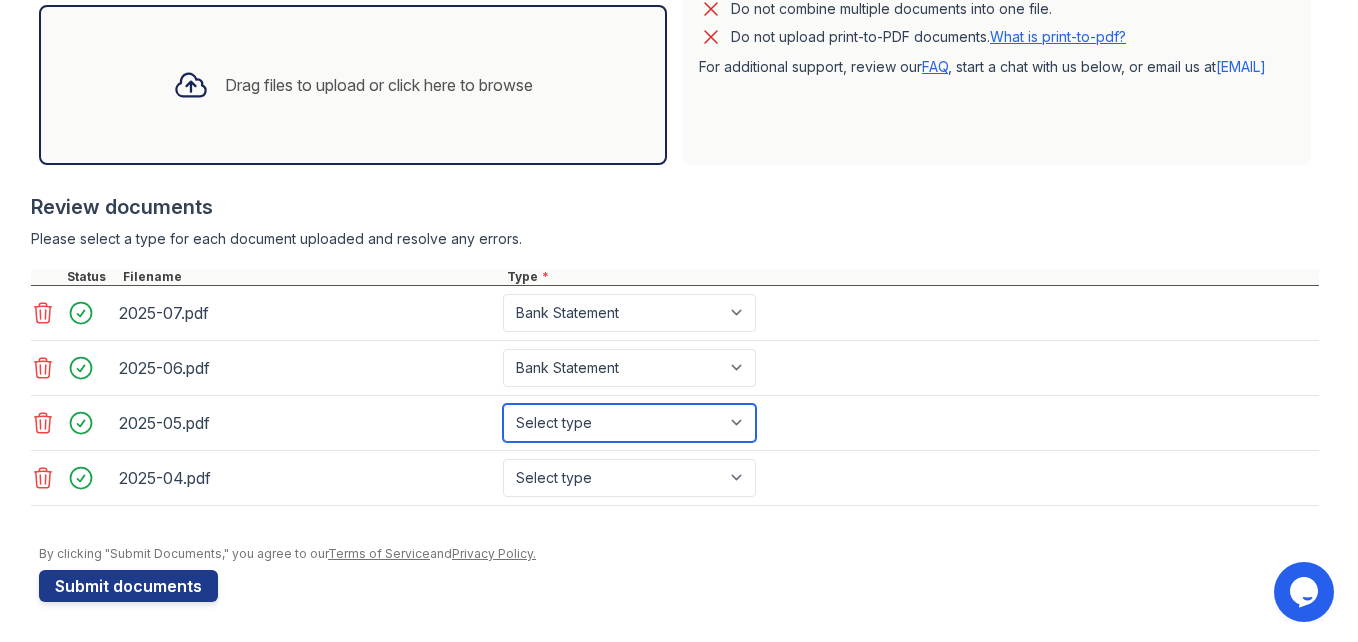 click on "Select type
Paystub
Bank Statement
Offer Letter
Tax Documents
Benefit Award Letter
Investment Account Statement
Other" at bounding box center [629, 423] 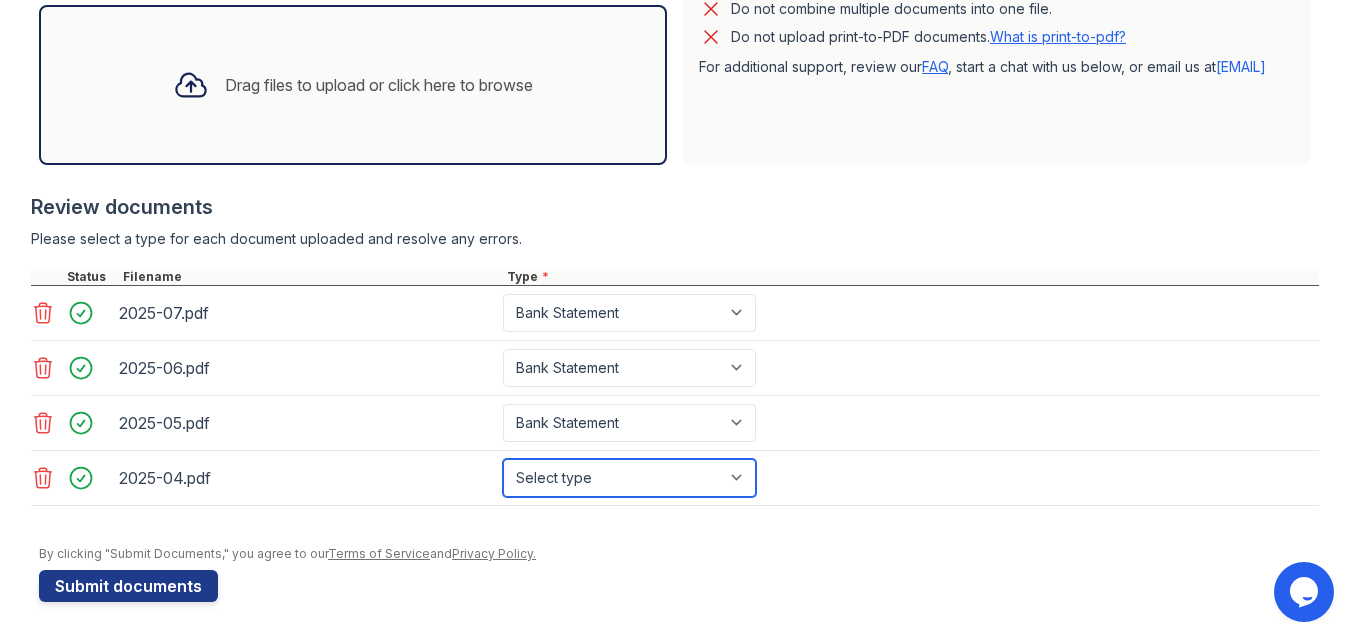 click on "Select type
Paystub
Bank Statement
Offer Letter
Tax Documents
Benefit Award Letter
Investment Account Statement
Other" at bounding box center [629, 478] 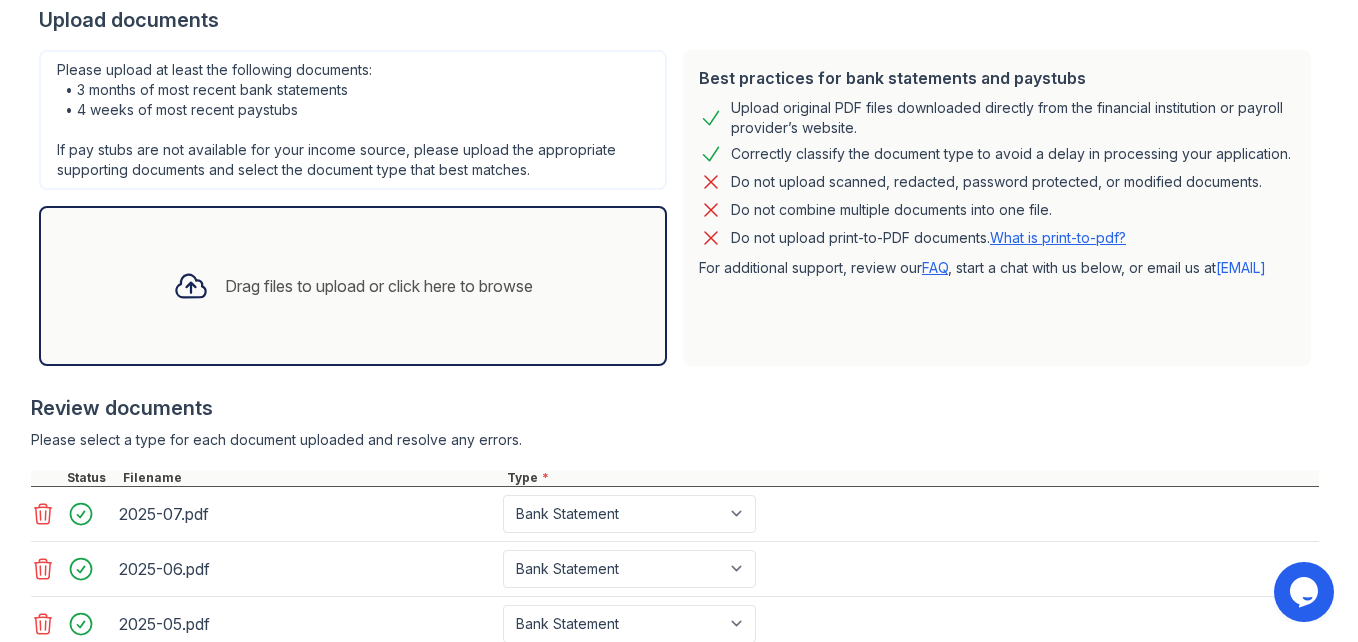 scroll, scrollTop: 363, scrollLeft: 0, axis: vertical 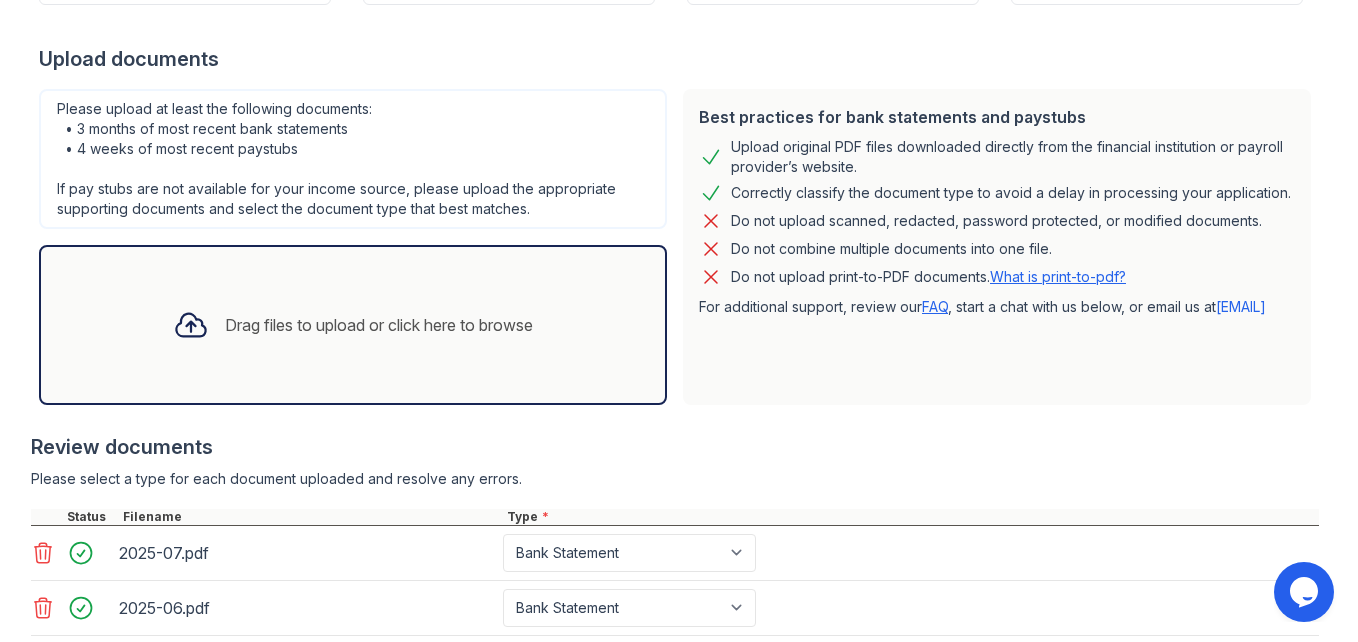 click on "Drag files to upload or click here to browse" at bounding box center (353, 325) 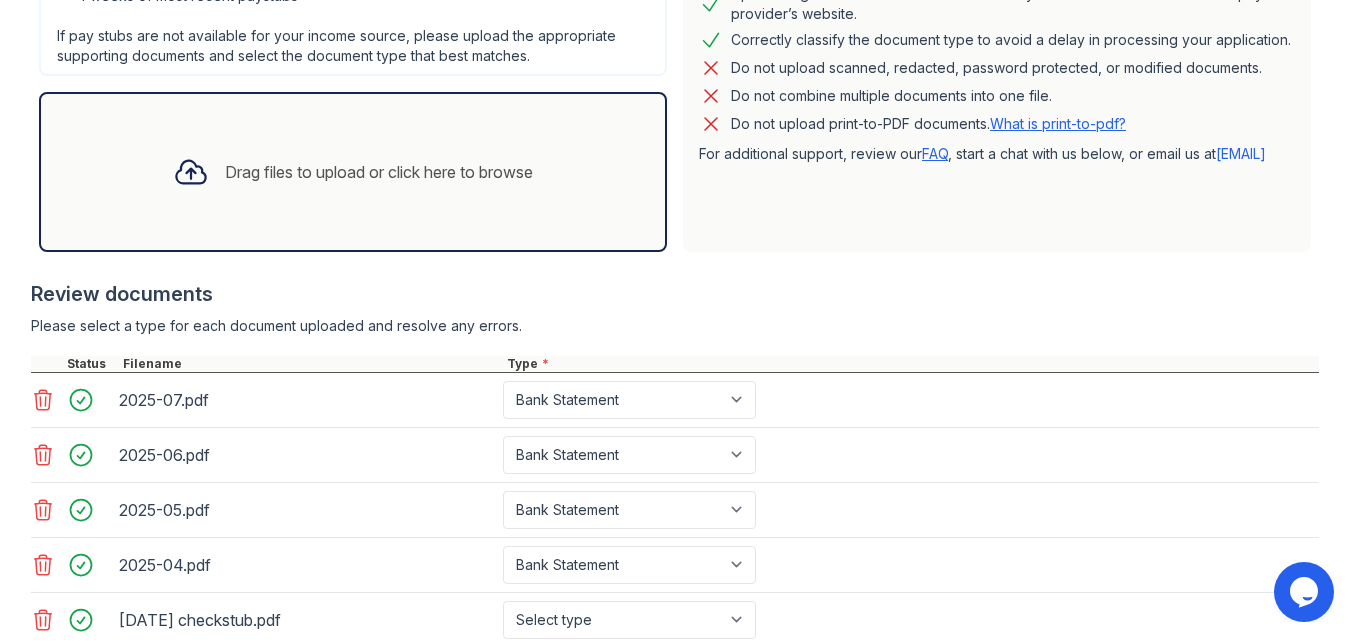scroll, scrollTop: 523, scrollLeft: 0, axis: vertical 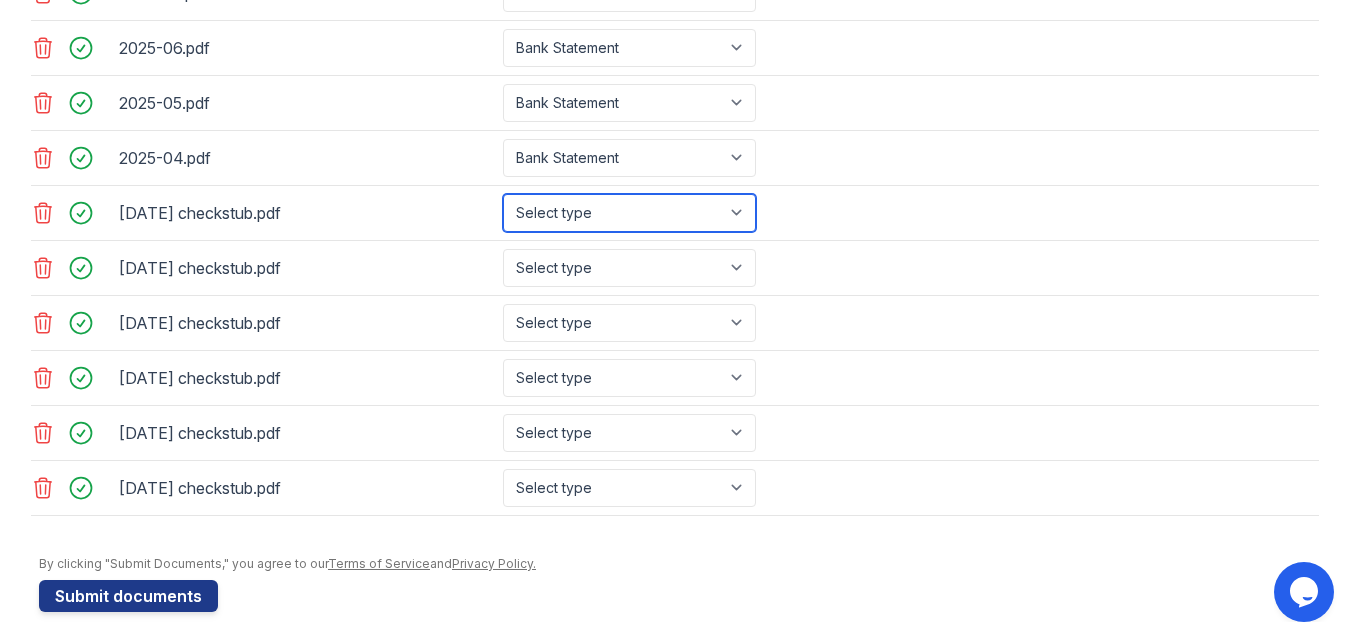 click on "Select type
Paystub
Bank Statement
Offer Letter
Tax Documents
Benefit Award Letter
Investment Account Statement
Other" at bounding box center (629, 213) 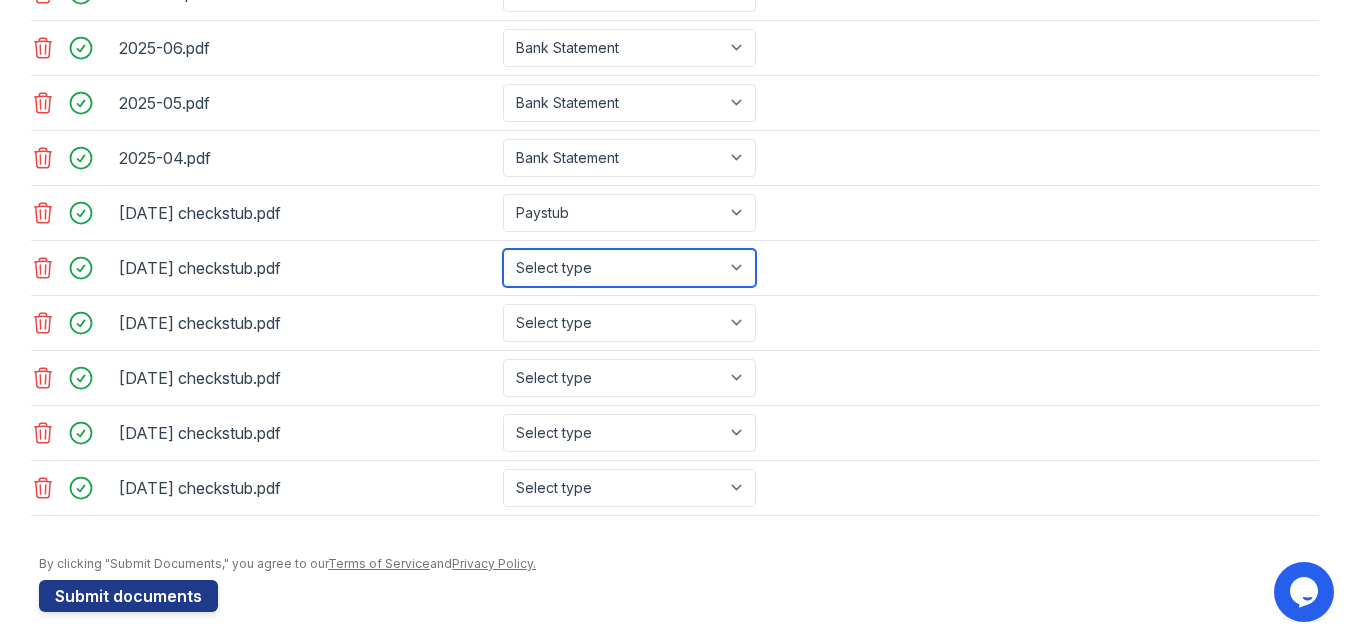 click on "Select type
Paystub
Bank Statement
Offer Letter
Tax Documents
Benefit Award Letter
Investment Account Statement
Other" at bounding box center [629, 268] 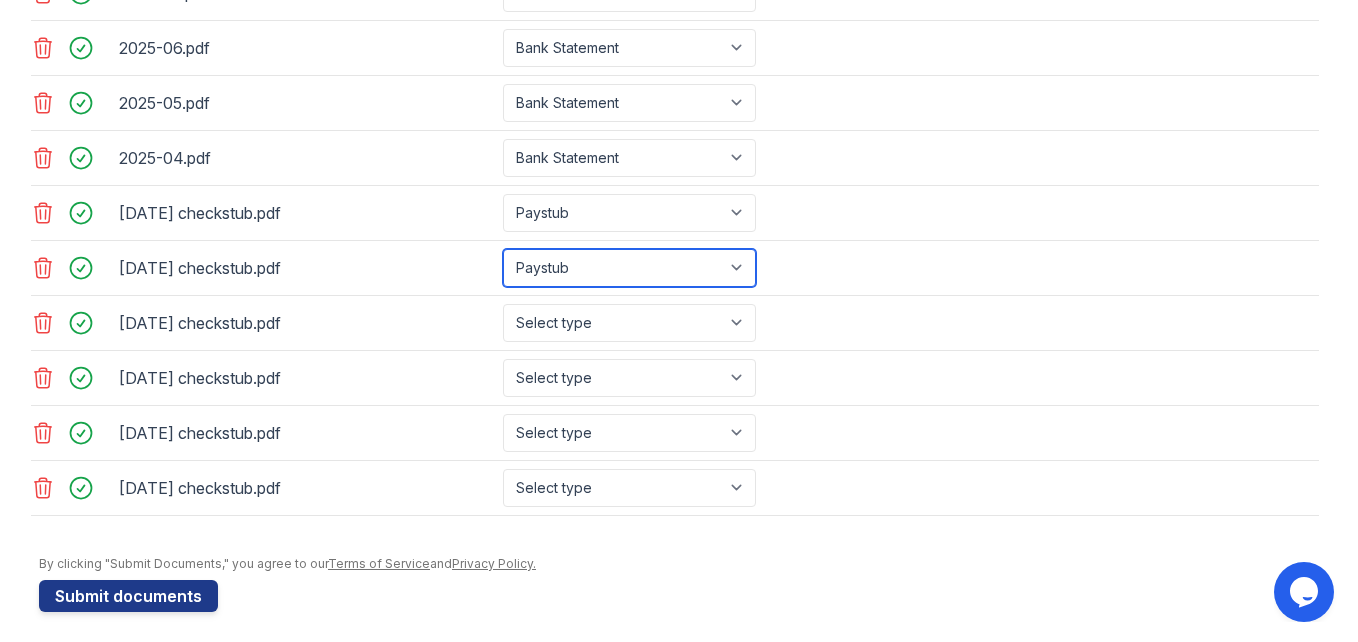 click on "Select type
Paystub
Bank Statement
Offer Letter
Tax Documents
Benefit Award Letter
Investment Account Statement
Other" at bounding box center [629, 268] 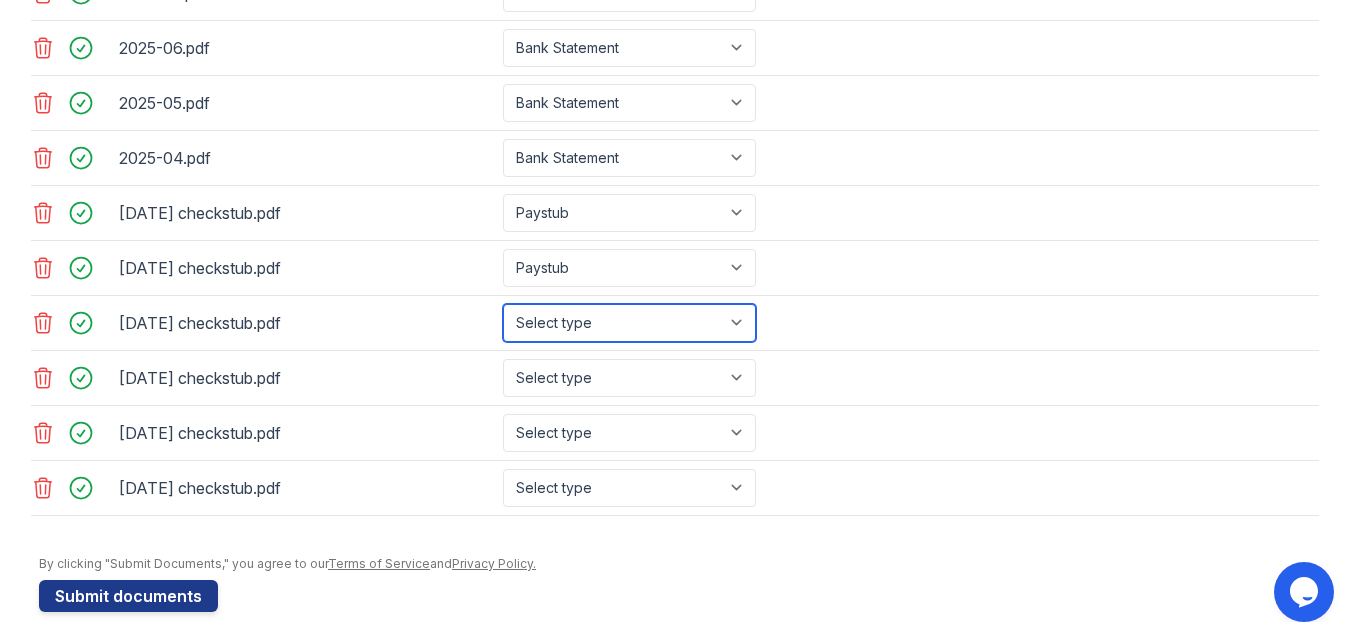 click on "Select type
Paystub
Bank Statement
Offer Letter
Tax Documents
Benefit Award Letter
Investment Account Statement
Other" at bounding box center [629, 323] 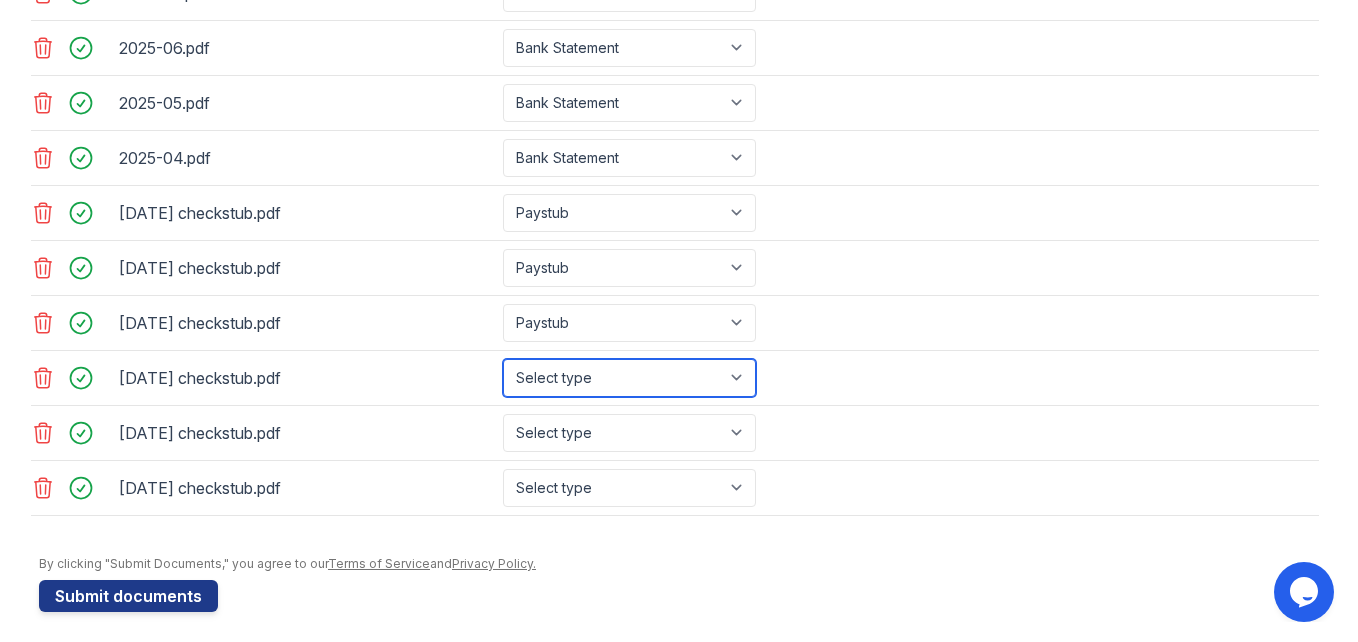 click on "Select type
Paystub
Bank Statement
Offer Letter
Tax Documents
Benefit Award Letter
Investment Account Statement
Other" at bounding box center (629, 378) 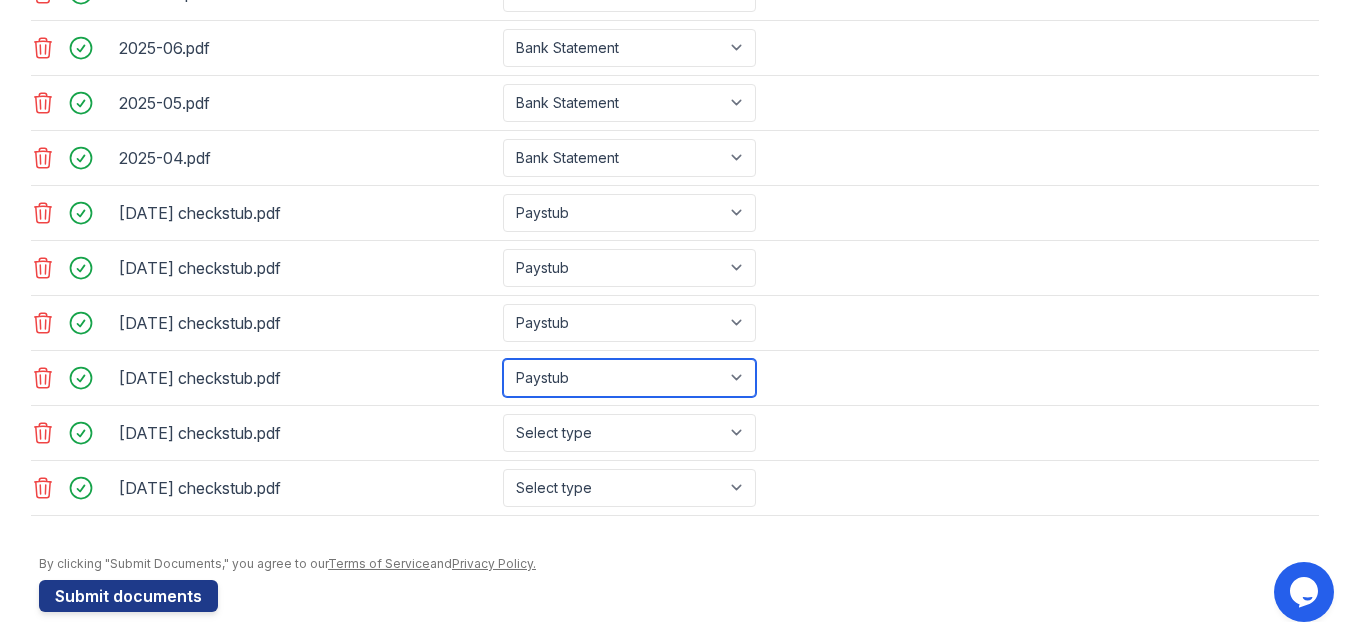 click on "Select type
Paystub
Bank Statement
Offer Letter
Tax Documents
Benefit Award Letter
Investment Account Statement
Other" at bounding box center (629, 378) 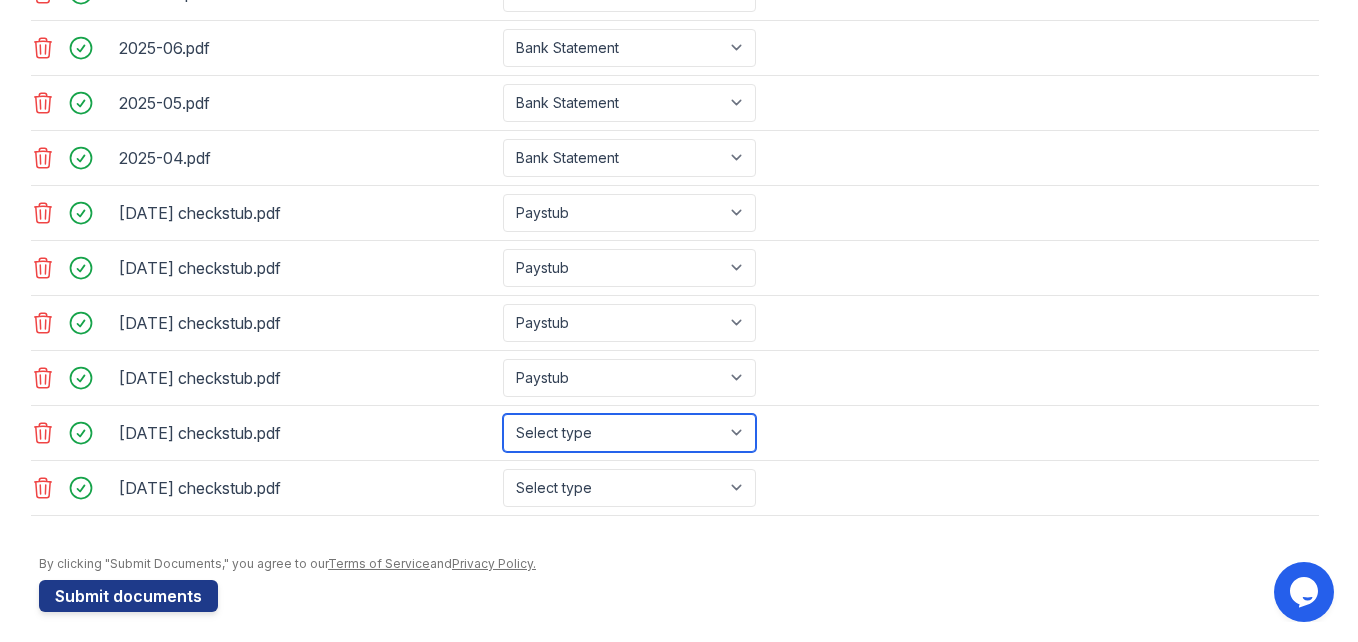 click on "Select type
Paystub
Bank Statement
Offer Letter
Tax Documents
Benefit Award Letter
Investment Account Statement
Other" at bounding box center (629, 433) 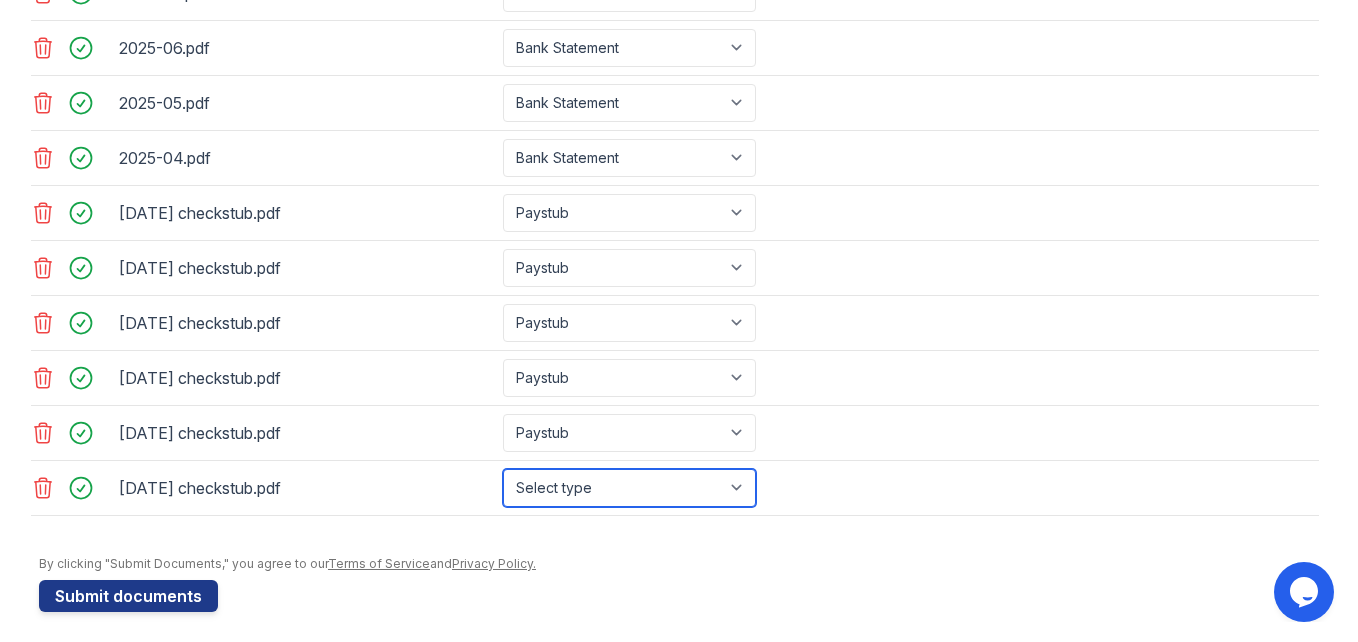 click on "Select type
Paystub
Bank Statement
Offer Letter
Tax Documents
Benefit Award Letter
Investment Account Statement
Other" at bounding box center [629, 488] 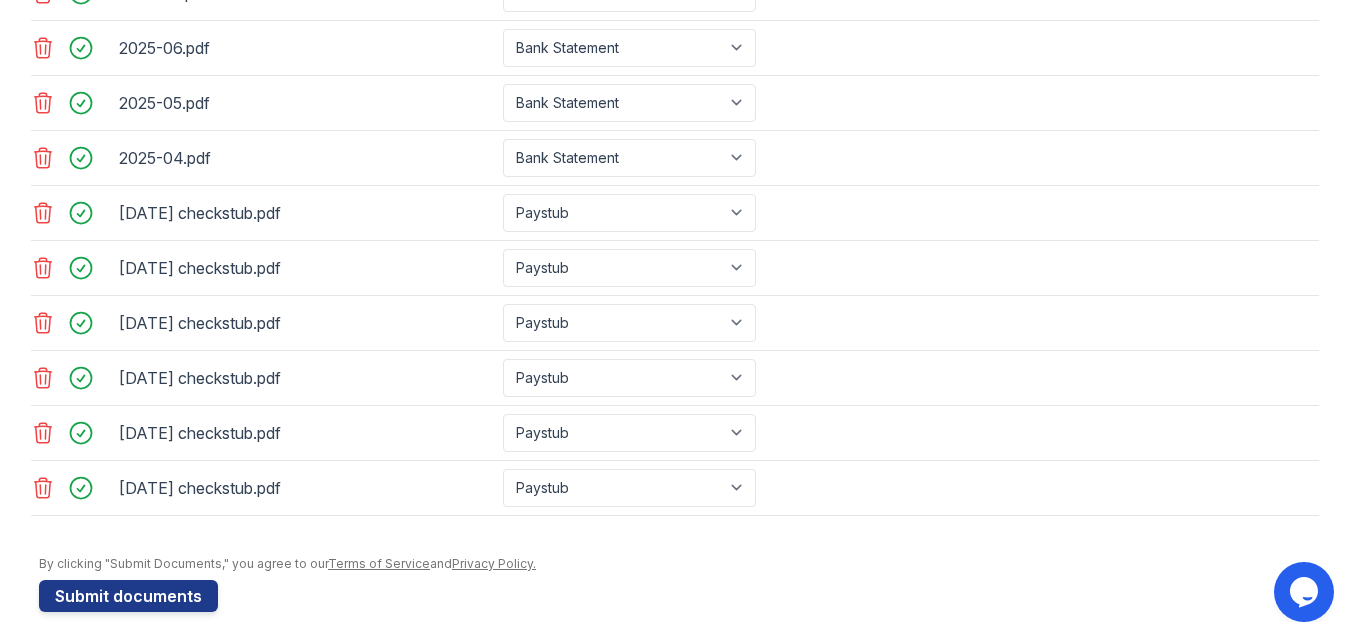 click on "[DATE] checkstub.pdf
Select type
Paystub
Bank Statement
Offer Letter
Tax Documents
Benefit Award Letter
Investment Account Statement
Other" at bounding box center (675, 378) 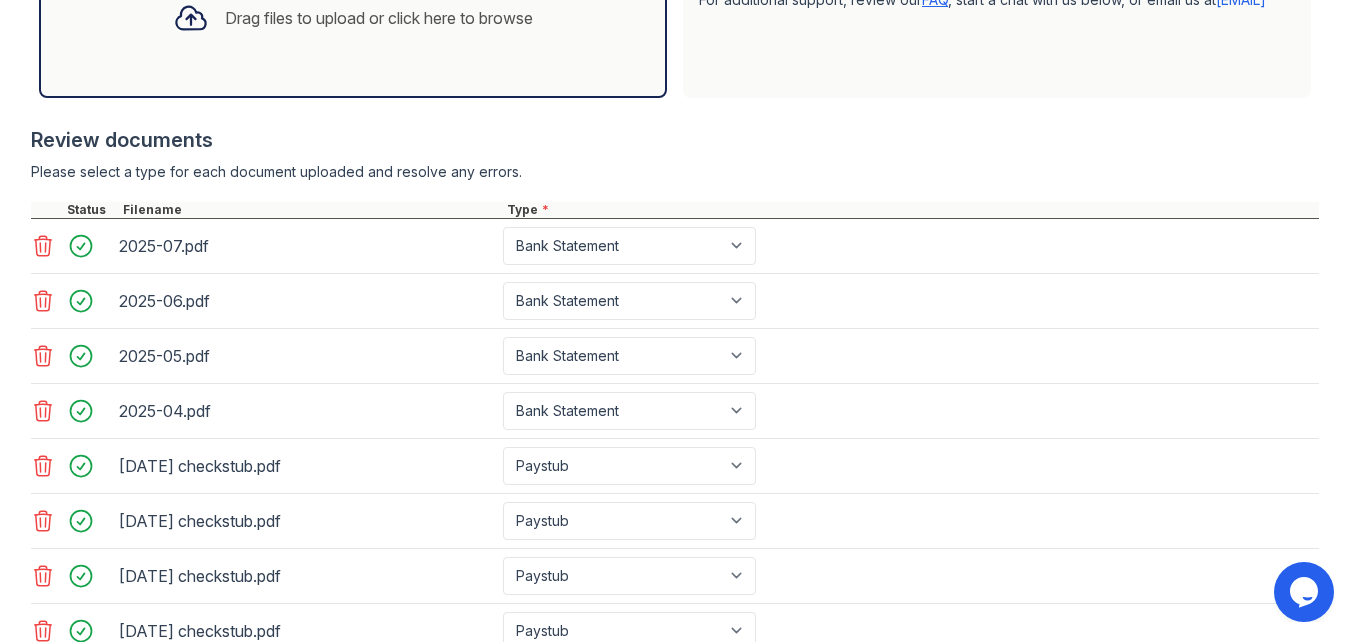 scroll, scrollTop: 536, scrollLeft: 0, axis: vertical 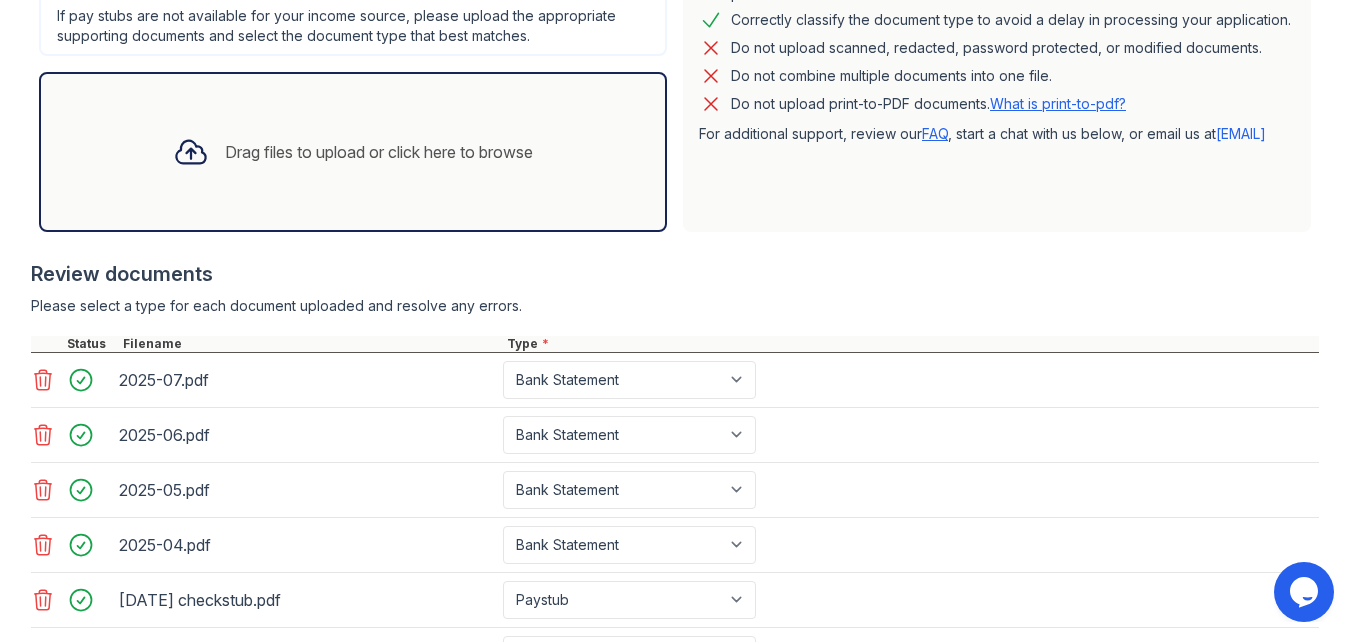 click on "Drag files to upload or click here to browse" at bounding box center (353, 152) 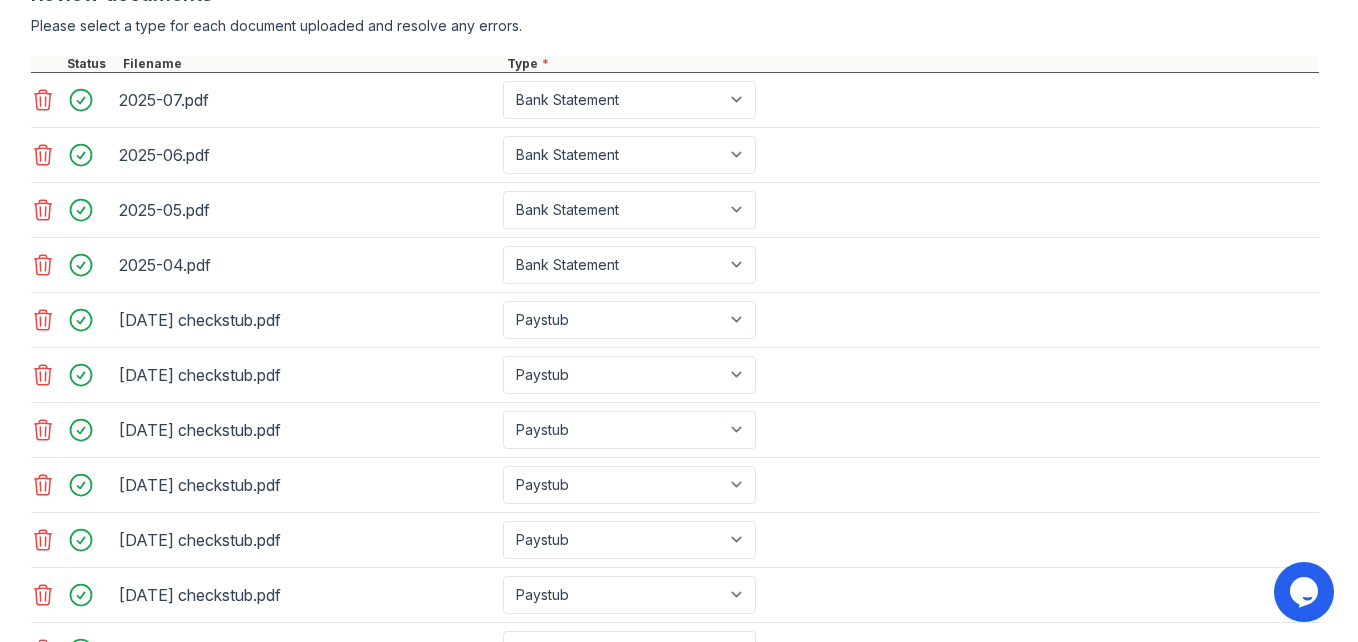 scroll, scrollTop: 856, scrollLeft: 0, axis: vertical 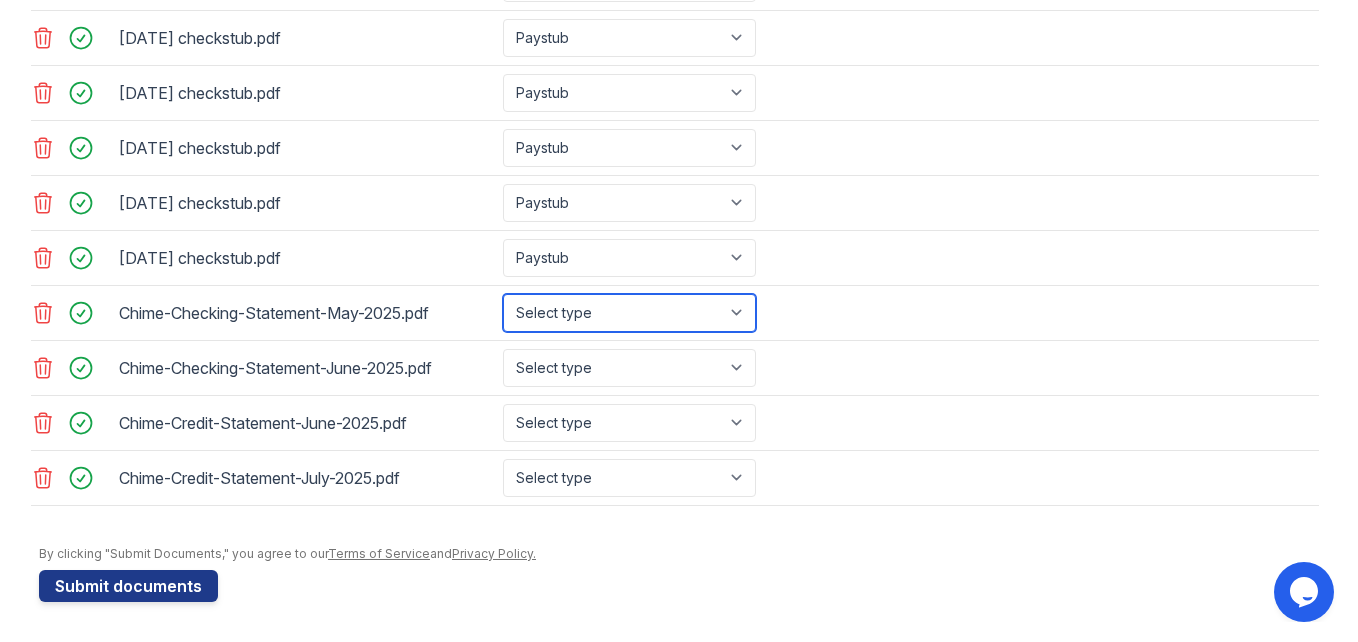 click on "Select type
Paystub
Bank Statement
Offer Letter
Tax Documents
Benefit Award Letter
Investment Account Statement
Other" at bounding box center (629, 313) 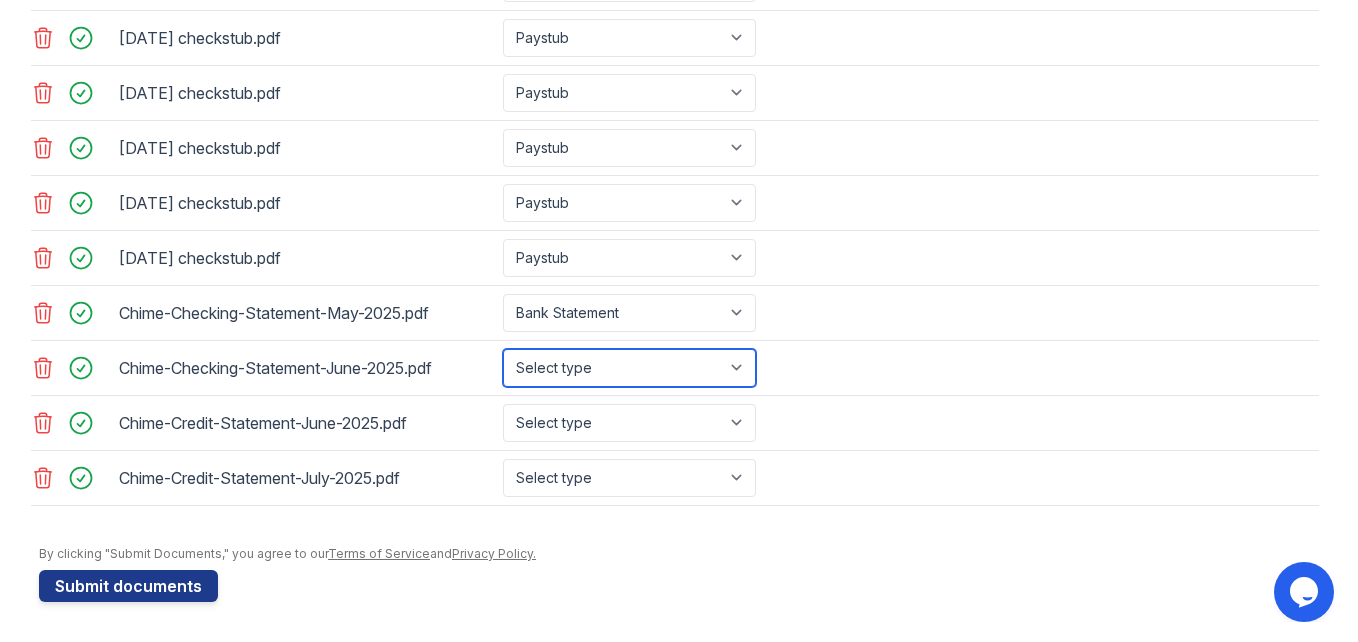 click on "Select type
Paystub
Bank Statement
Offer Letter
Tax Documents
Benefit Award Letter
Investment Account Statement
Other" at bounding box center (629, 368) 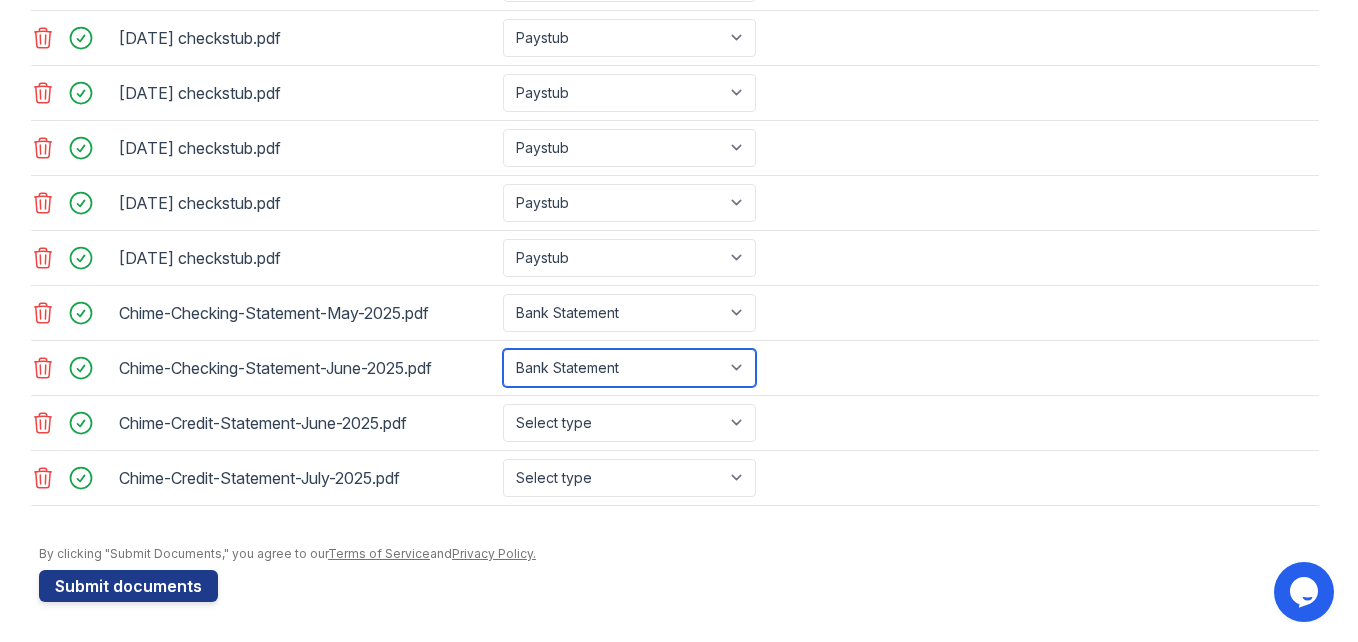 click on "Select type
Paystub
Bank Statement
Offer Letter
Tax Documents
Benefit Award Letter
Investment Account Statement
Other" at bounding box center (629, 368) 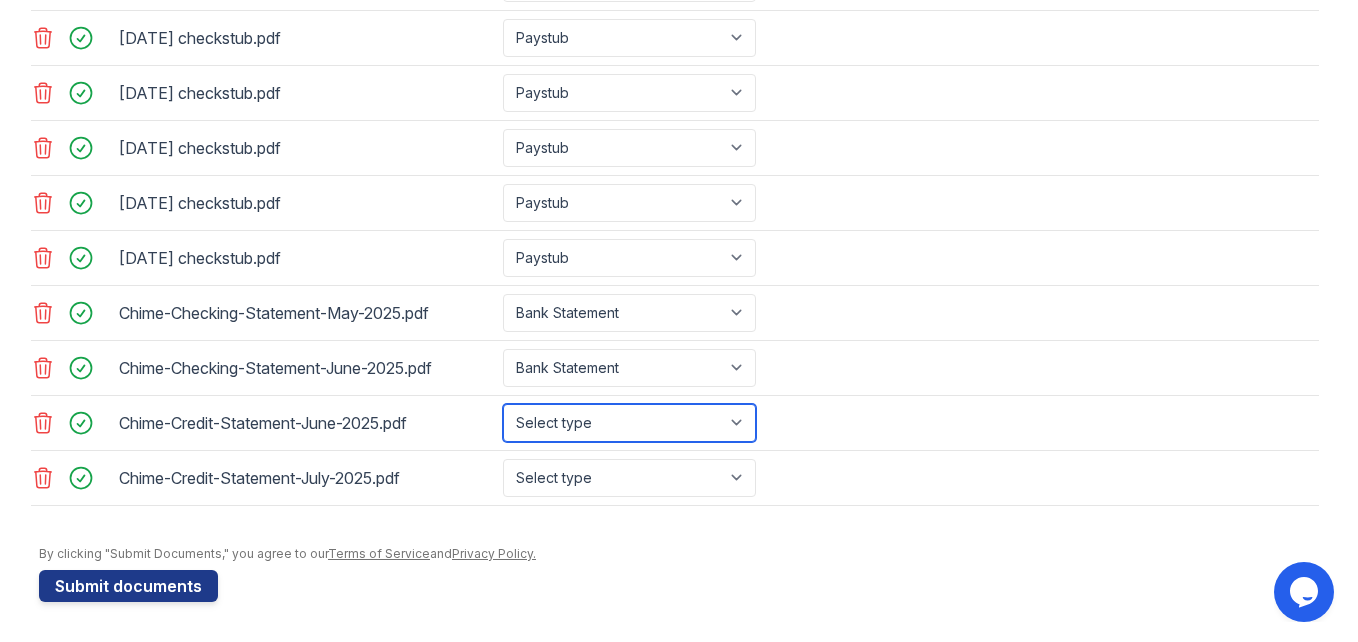 click on "Select type
Paystub
Bank Statement
Offer Letter
Tax Documents
Benefit Award Letter
Investment Account Statement
Other" at bounding box center (629, 423) 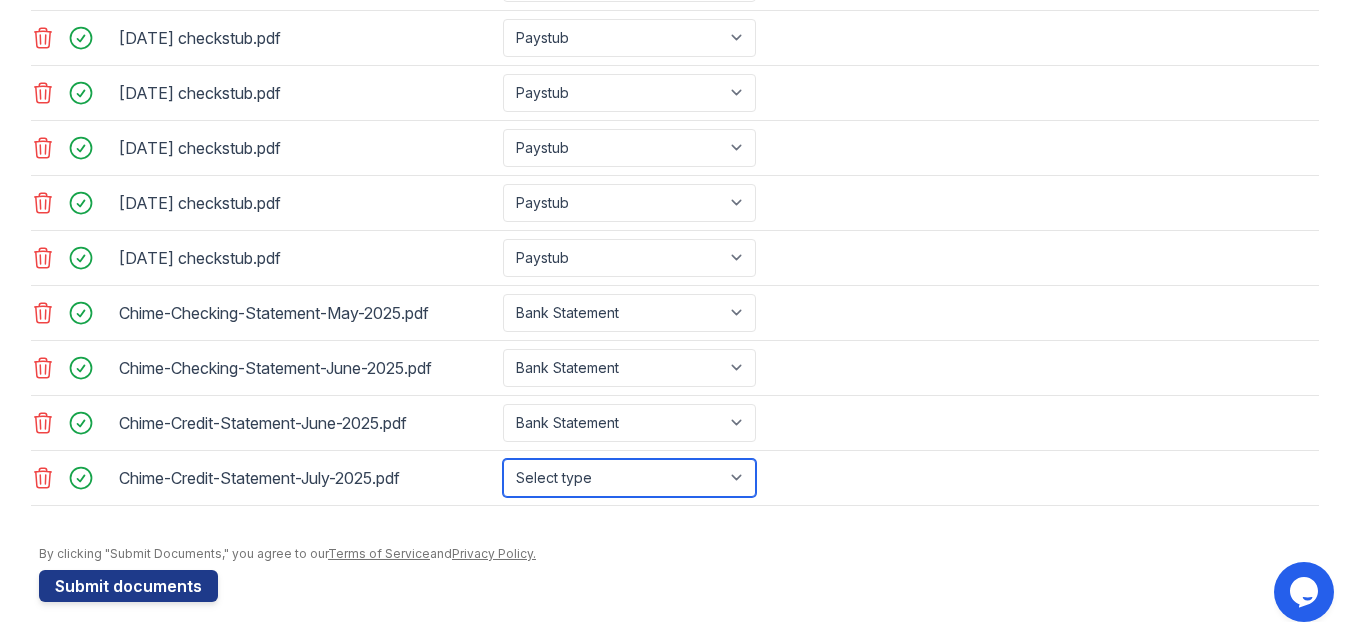 click on "Select type
Paystub
Bank Statement
Offer Letter
Tax Documents
Benefit Award Letter
Investment Account Statement
Other" at bounding box center [629, 478] 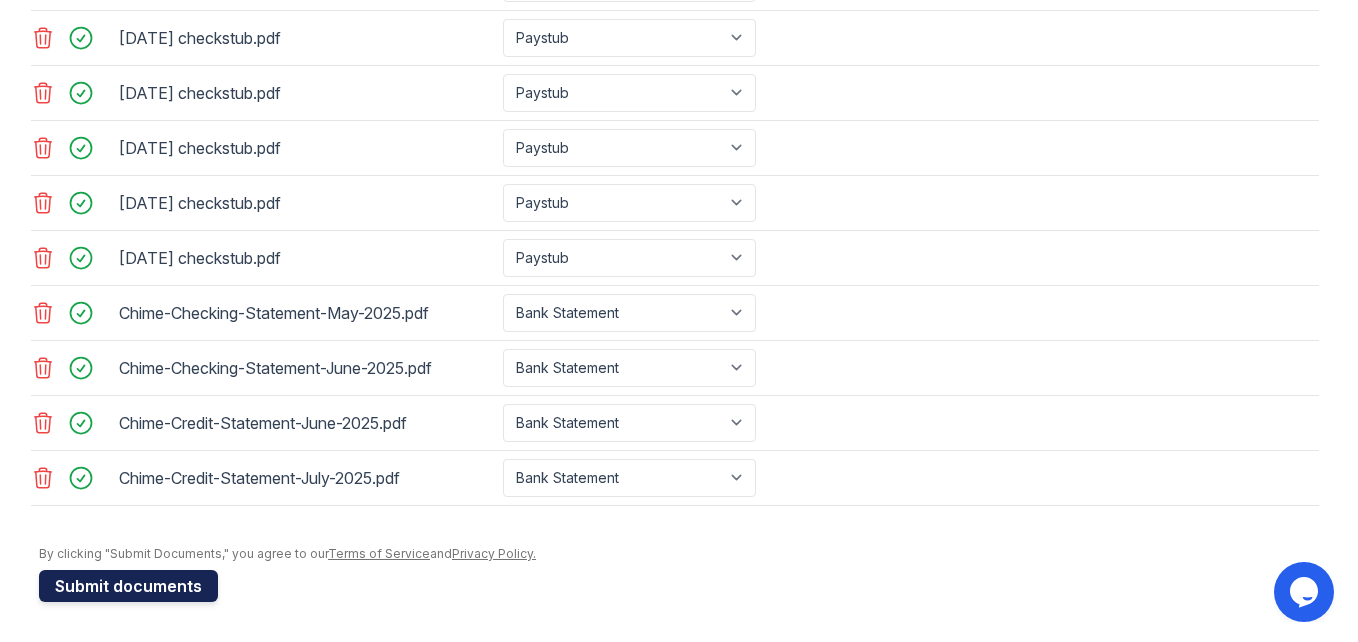 click on "Submit documents" at bounding box center (128, 586) 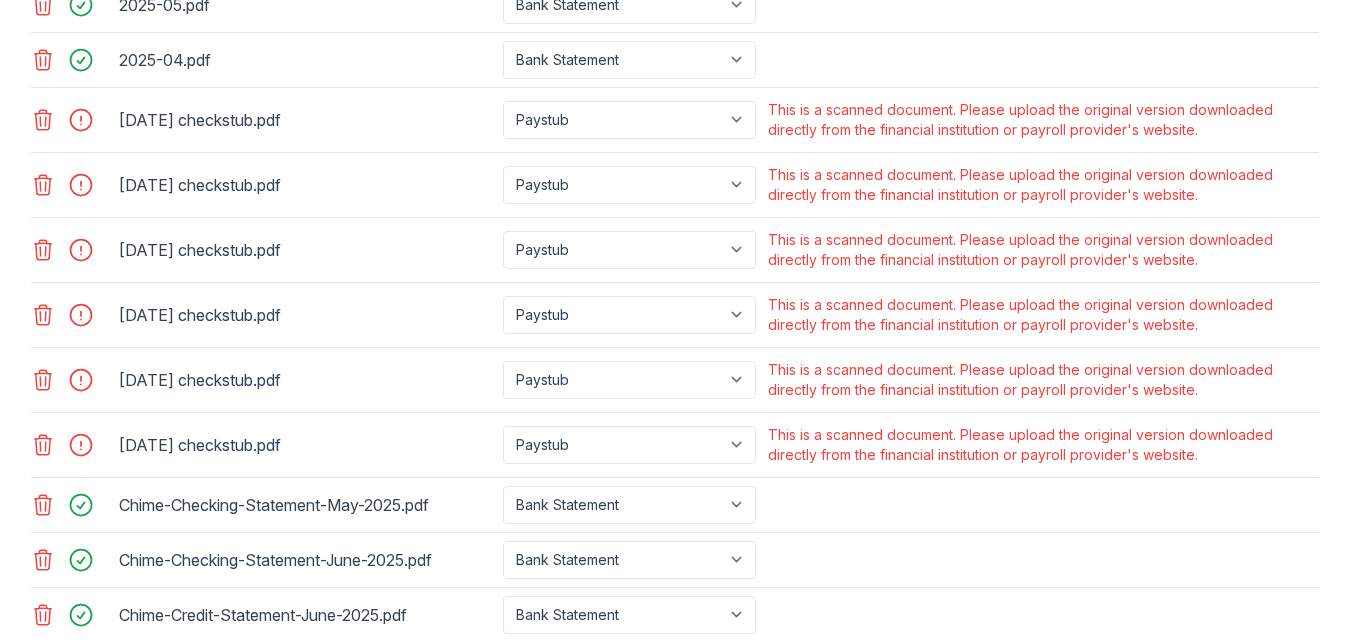 scroll, scrollTop: 1080, scrollLeft: 0, axis: vertical 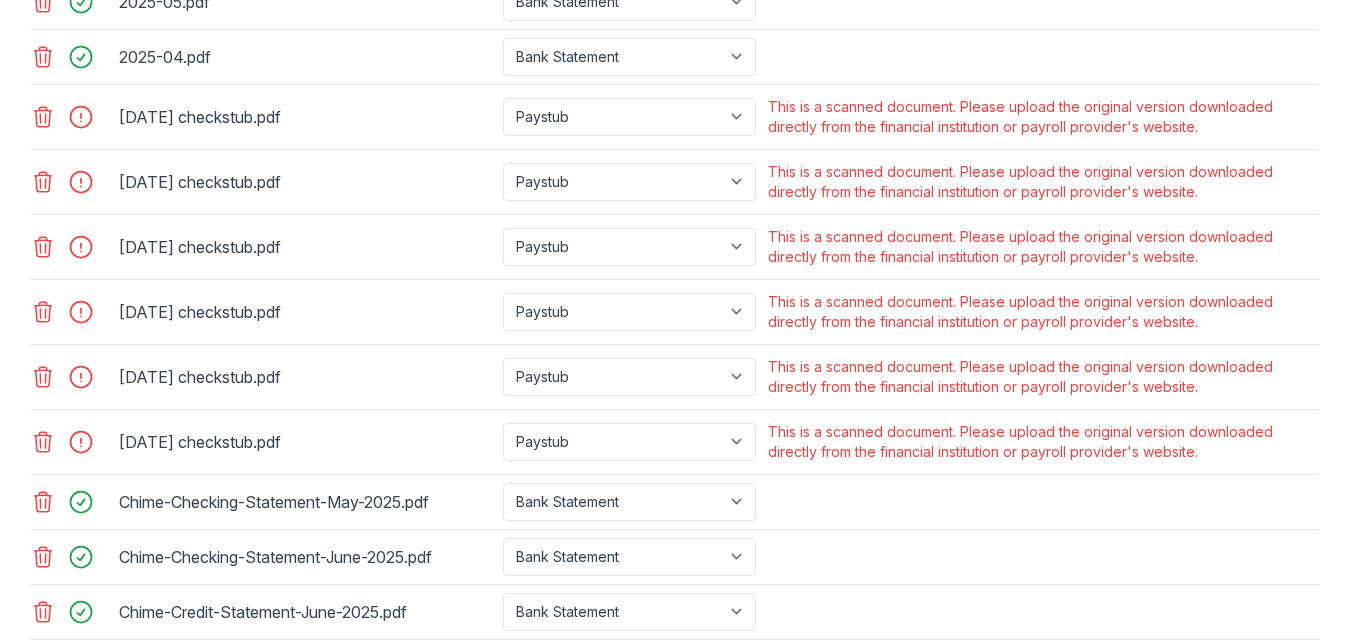 click 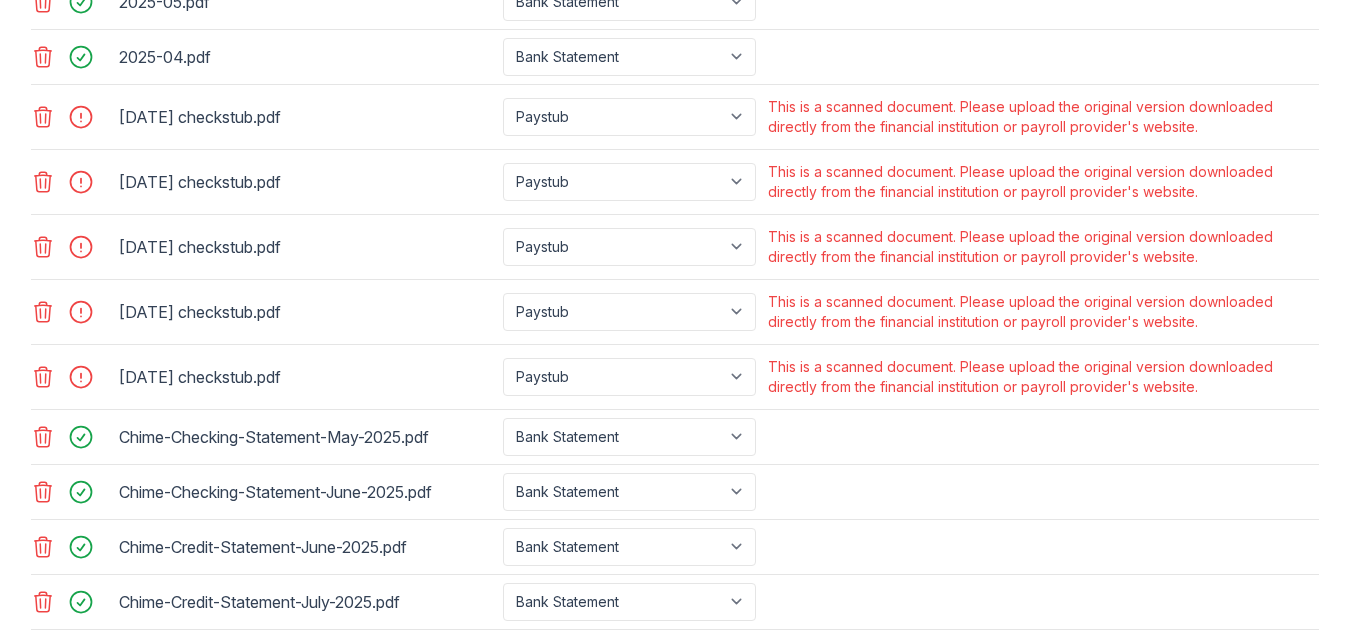 click 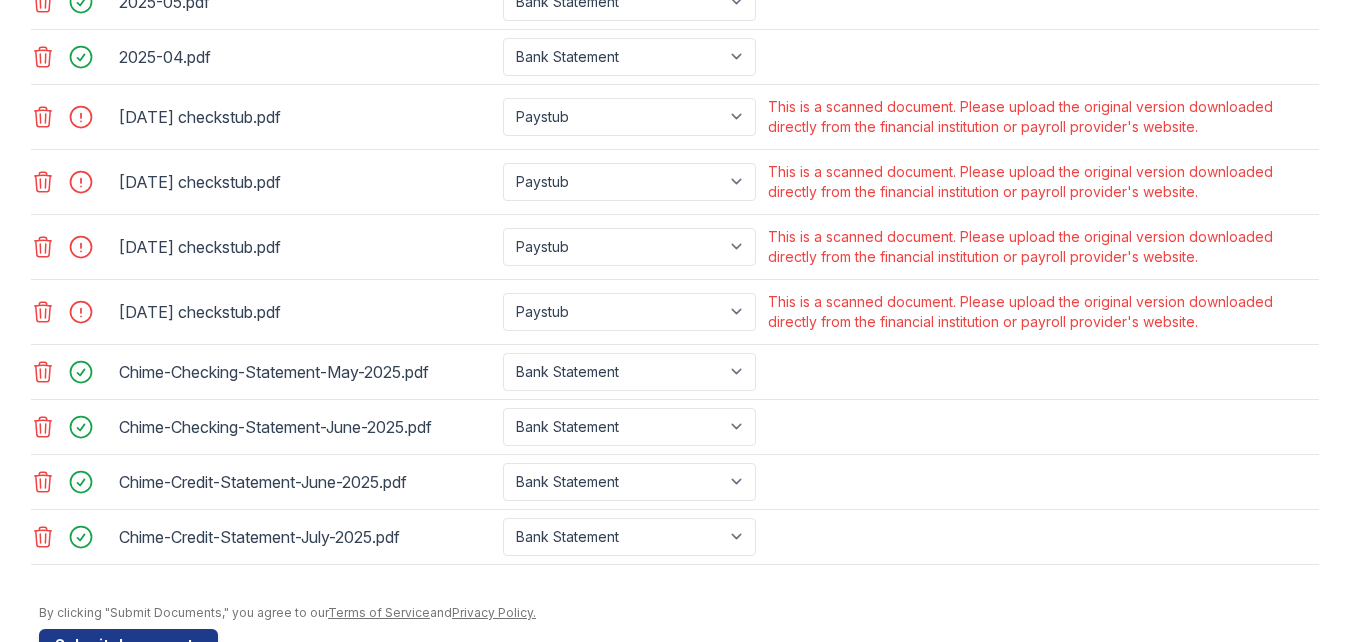 click 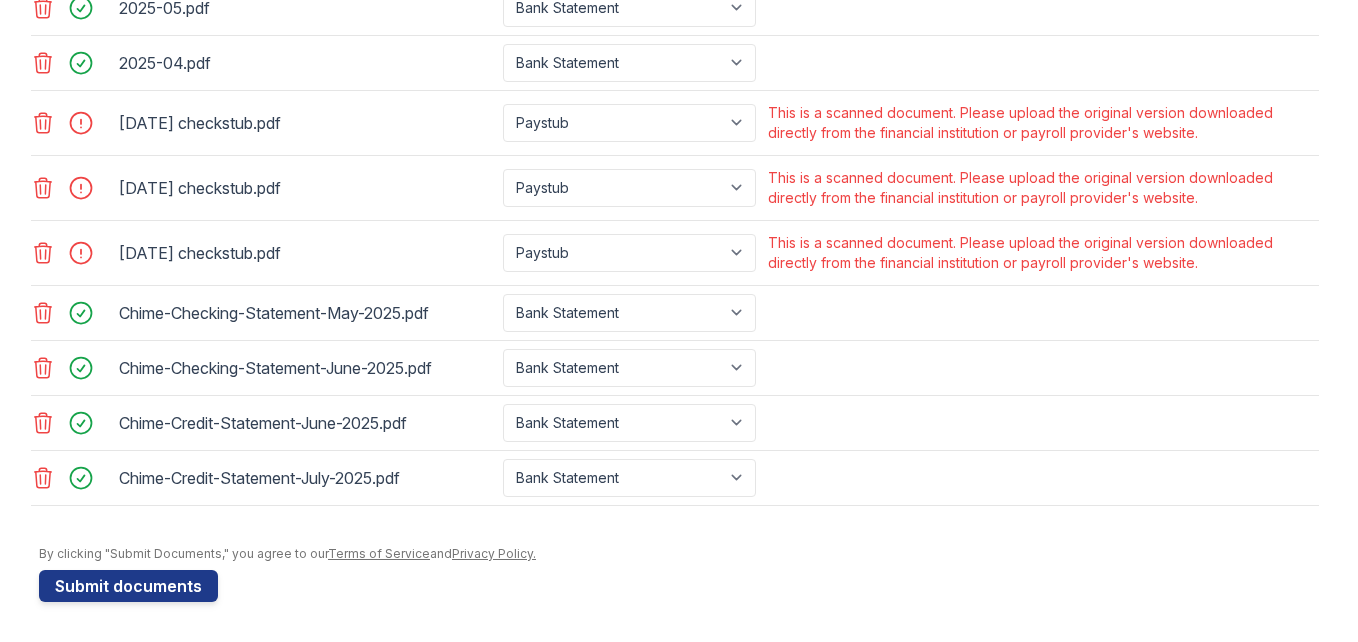 click 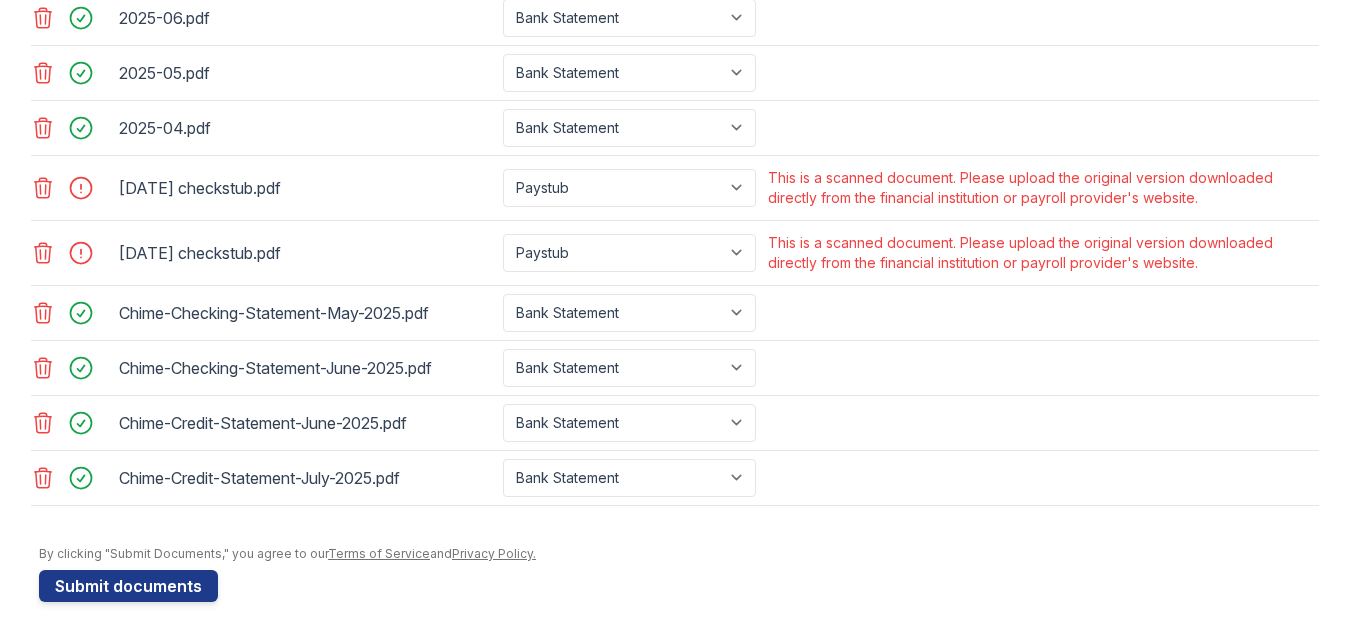 click 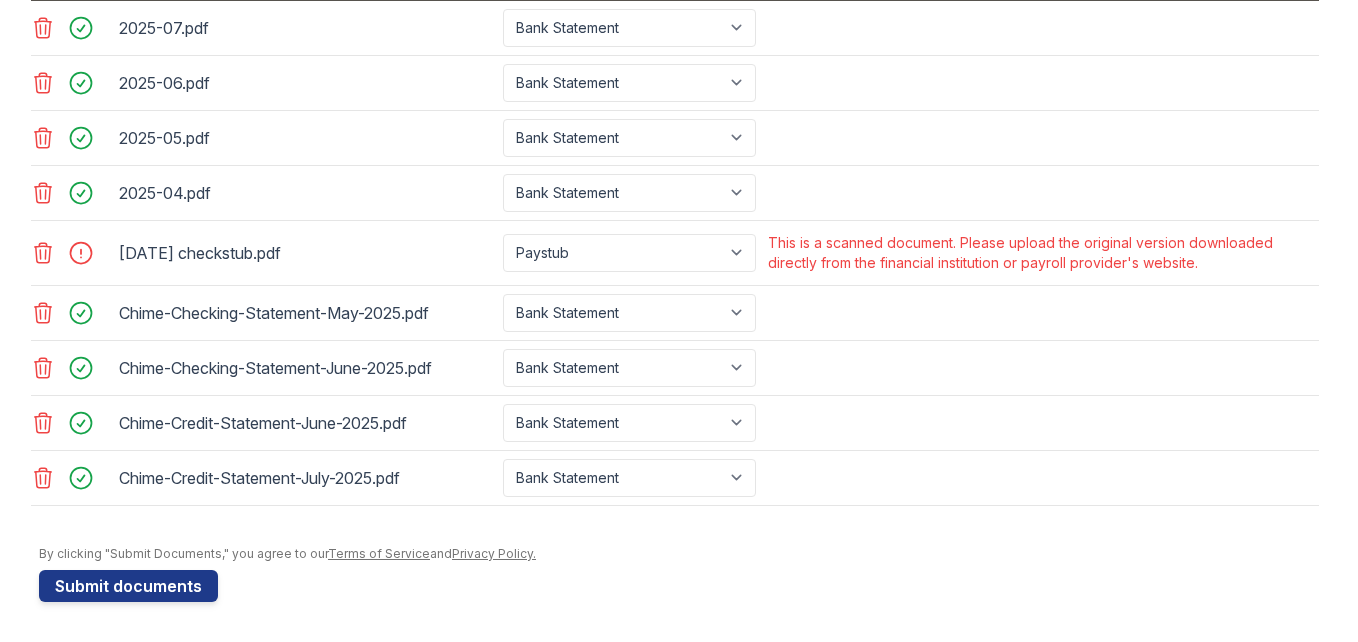click 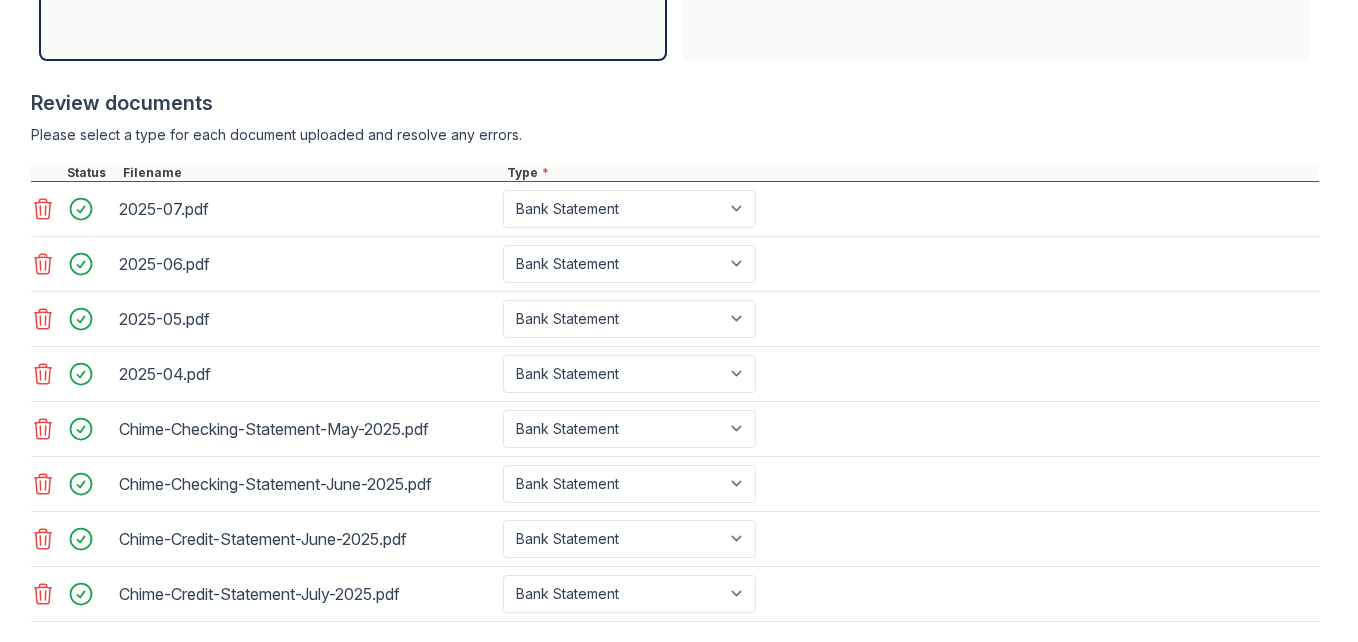scroll, scrollTop: 759, scrollLeft: 0, axis: vertical 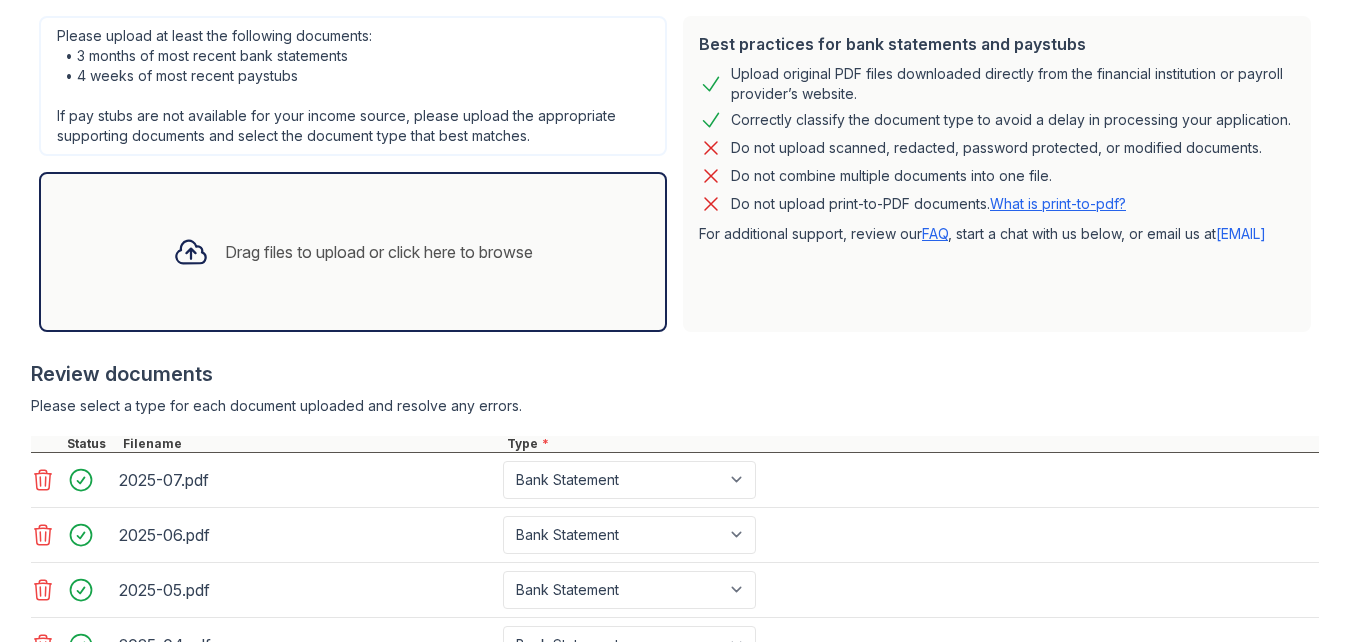 click on "Drag files to upload or click here to browse" at bounding box center [353, 252] 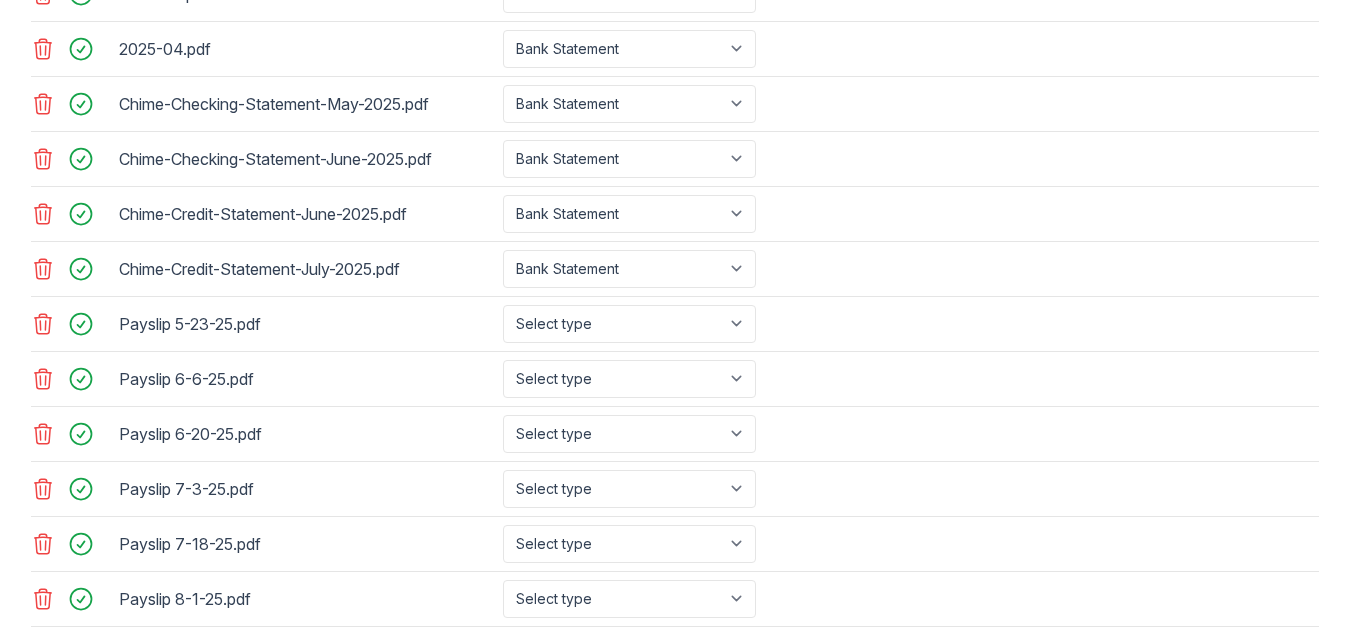 scroll, scrollTop: 1092, scrollLeft: 0, axis: vertical 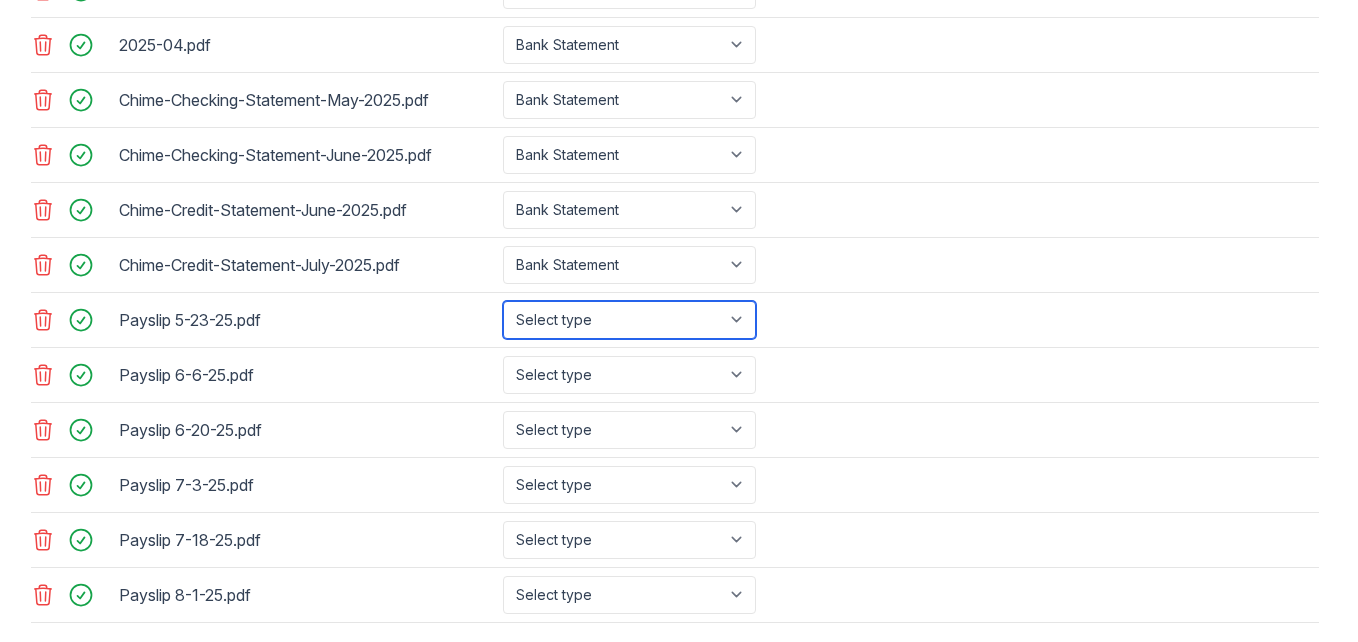 click on "Select type
Paystub
Bank Statement
Offer Letter
Tax Documents
Benefit Award Letter
Investment Account Statement
Other" at bounding box center [629, 320] 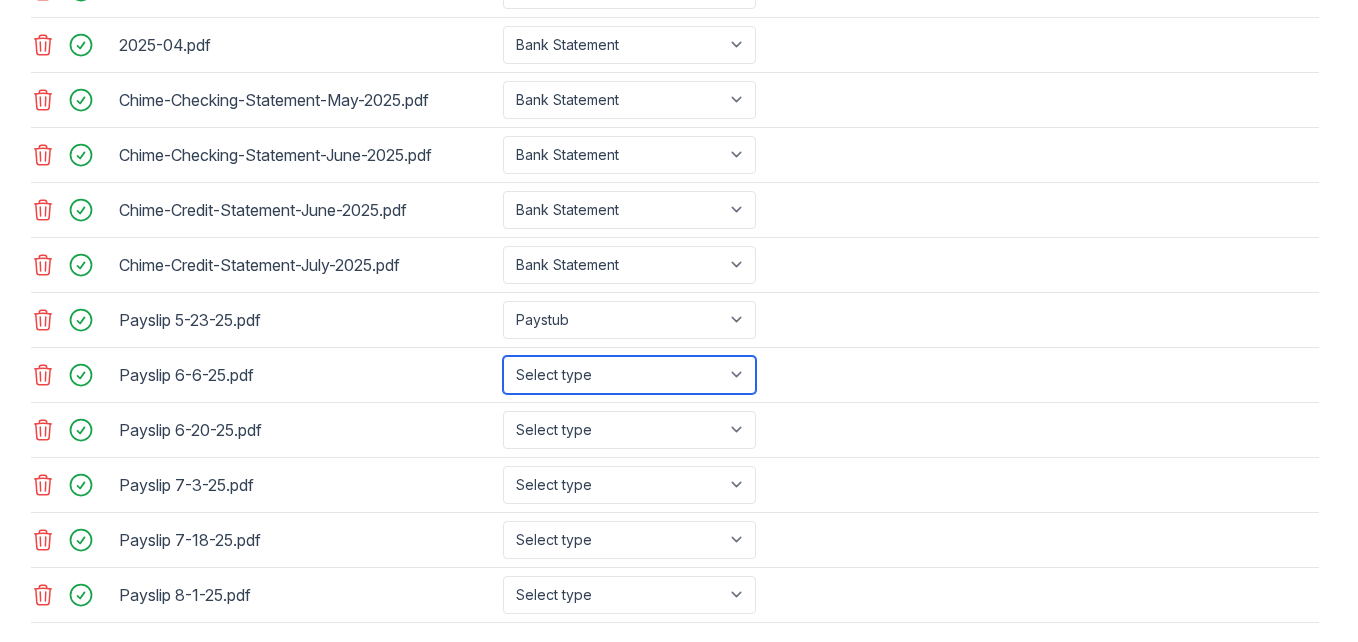 click on "Select type
Paystub
Bank Statement
Offer Letter
Tax Documents
Benefit Award Letter
Investment Account Statement
Other" at bounding box center [629, 375] 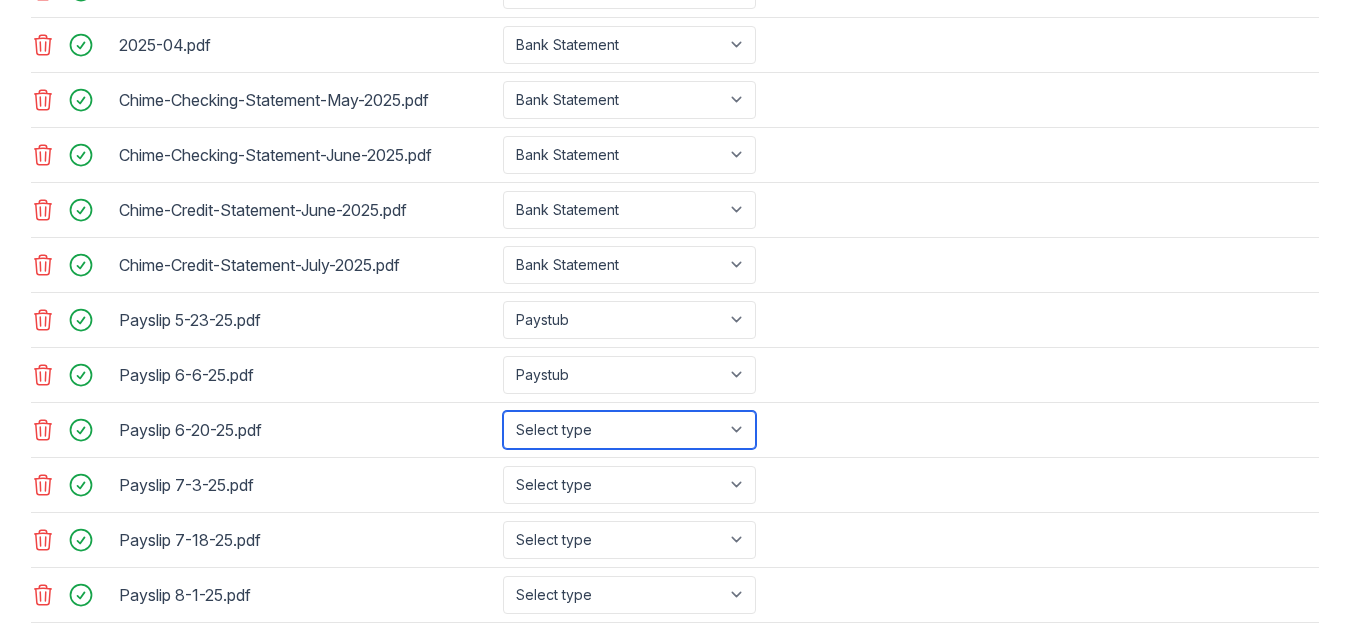 click on "Select type
Paystub
Bank Statement
Offer Letter
Tax Documents
Benefit Award Letter
Investment Account Statement
Other" at bounding box center (629, 430) 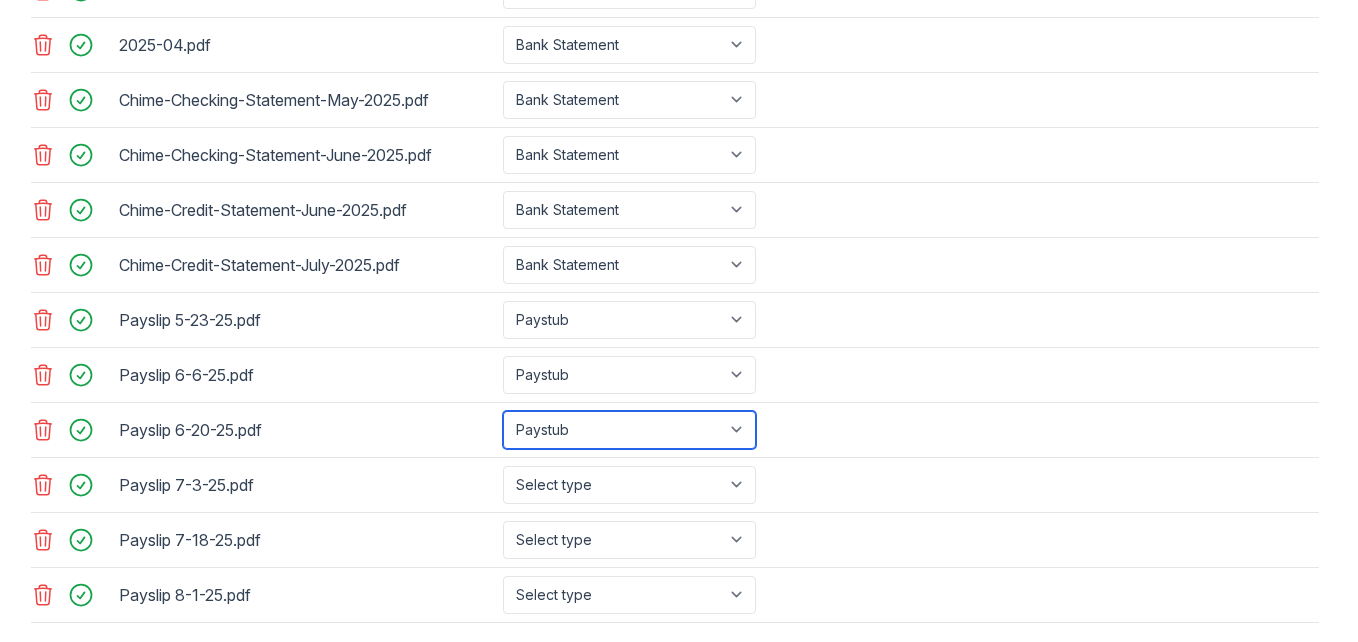 click on "Select type
Paystub
Bank Statement
Offer Letter
Tax Documents
Benefit Award Letter
Investment Account Statement
Other" at bounding box center [629, 430] 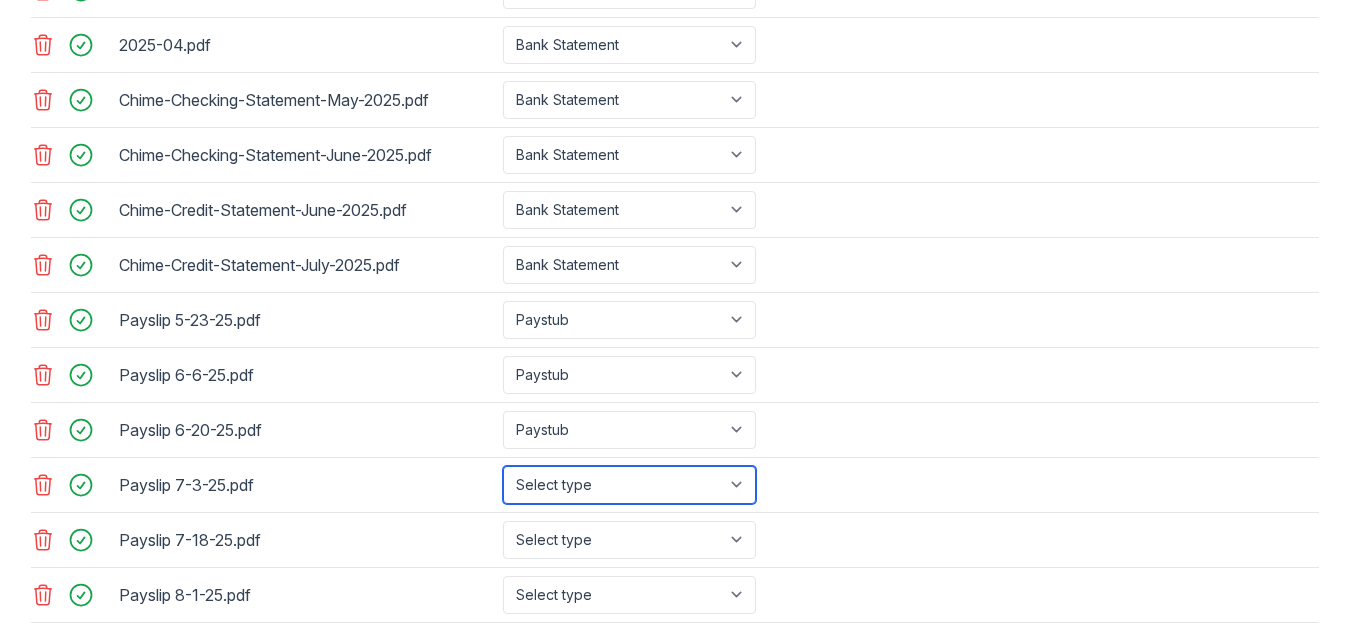 click on "Select type
Paystub
Bank Statement
Offer Letter
Tax Documents
Benefit Award Letter
Investment Account Statement
Other" at bounding box center [629, 485] 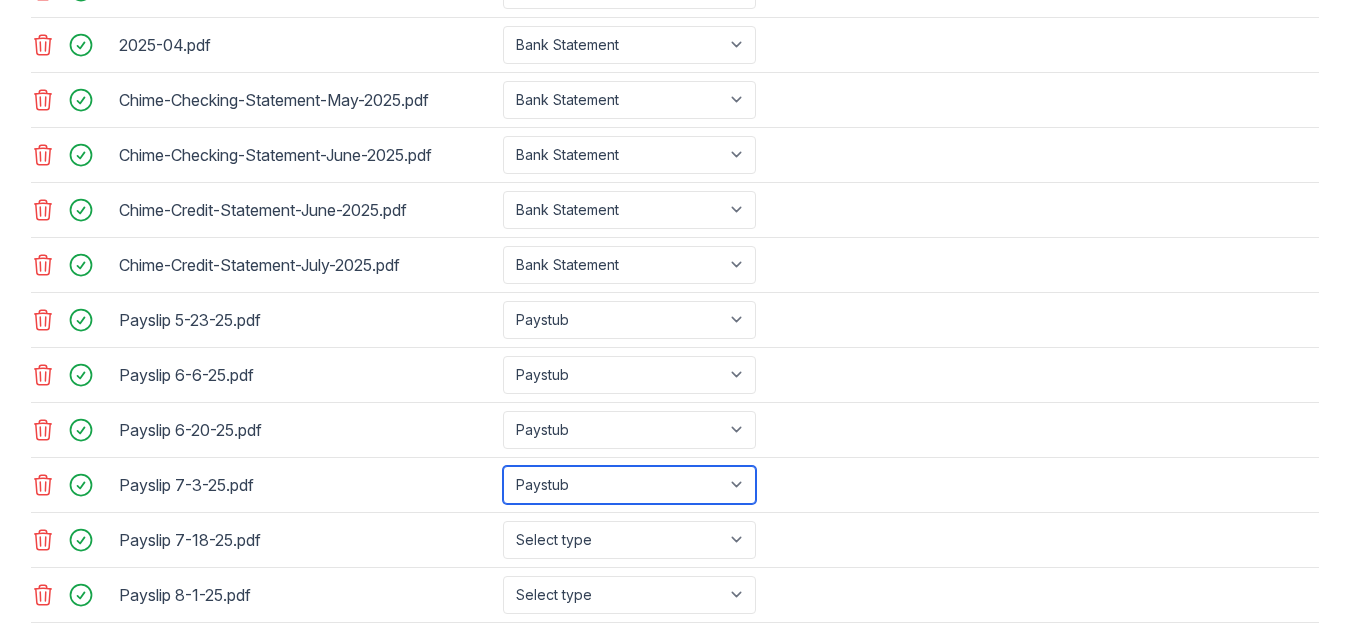 click on "Select type
Paystub
Bank Statement
Offer Letter
Tax Documents
Benefit Award Letter
Investment Account Statement
Other" at bounding box center [629, 485] 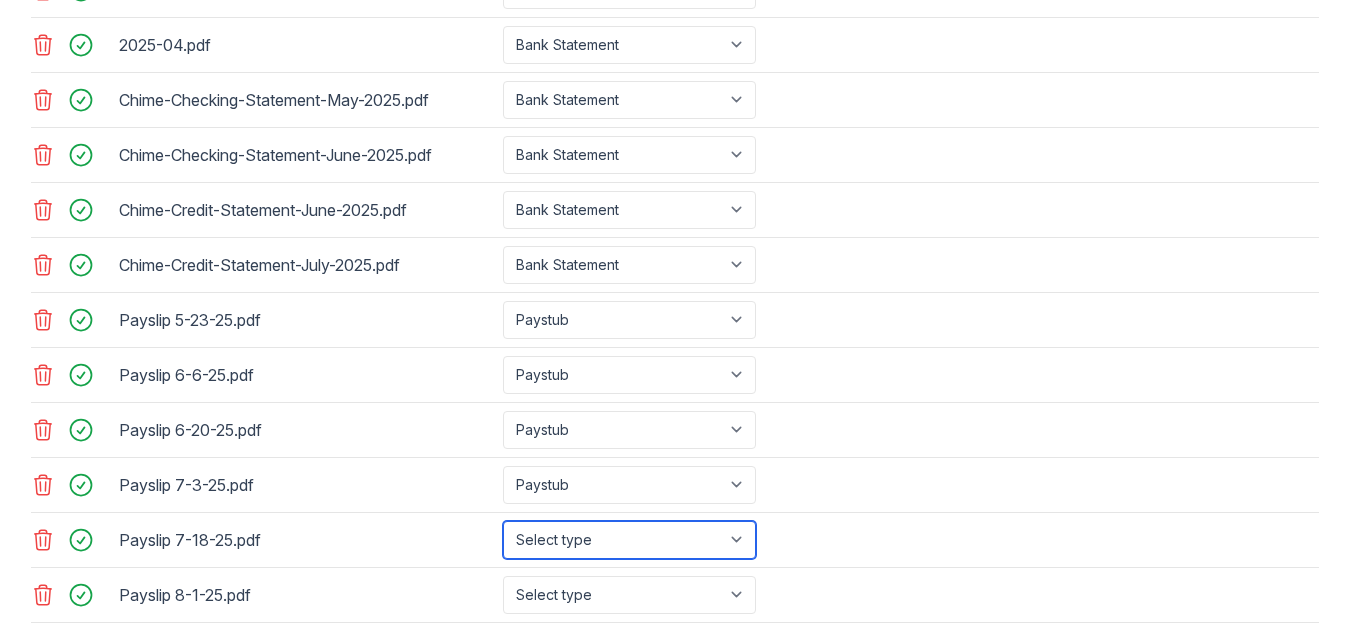 click on "Select type
Paystub
Bank Statement
Offer Letter
Tax Documents
Benefit Award Letter
Investment Account Statement
Other" at bounding box center (629, 540) 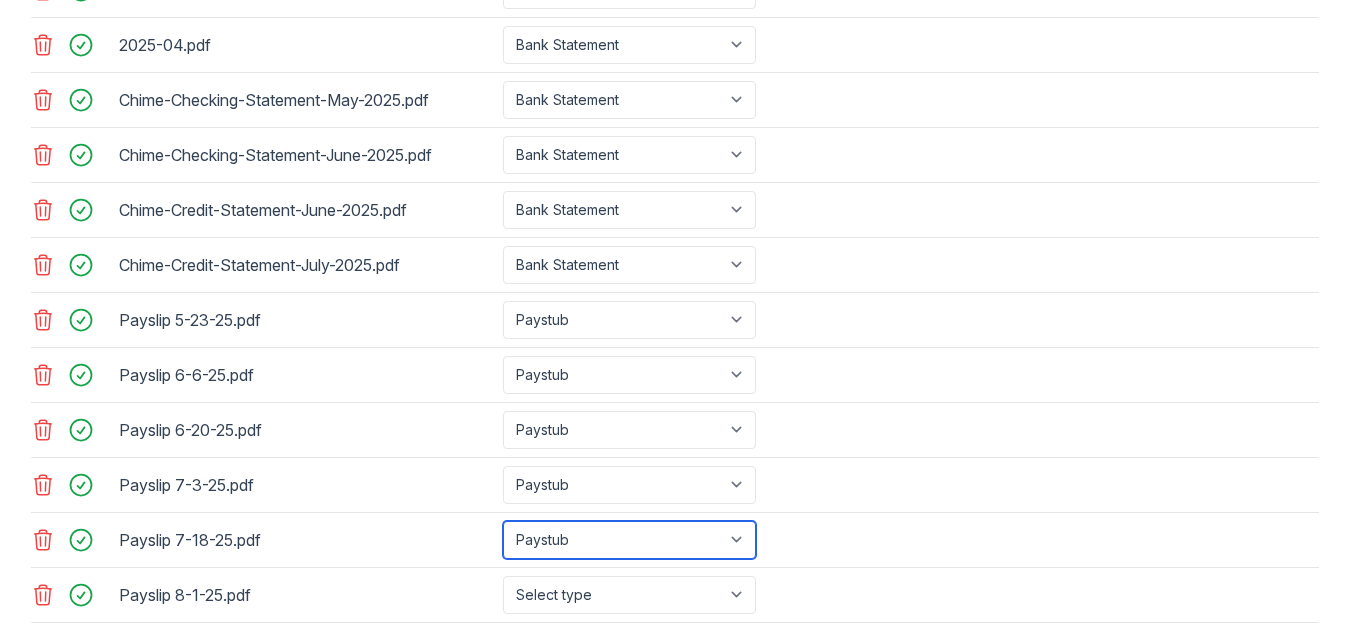 click on "Select type
Paystub
Bank Statement
Offer Letter
Tax Documents
Benefit Award Letter
Investment Account Statement
Other" at bounding box center [629, 540] 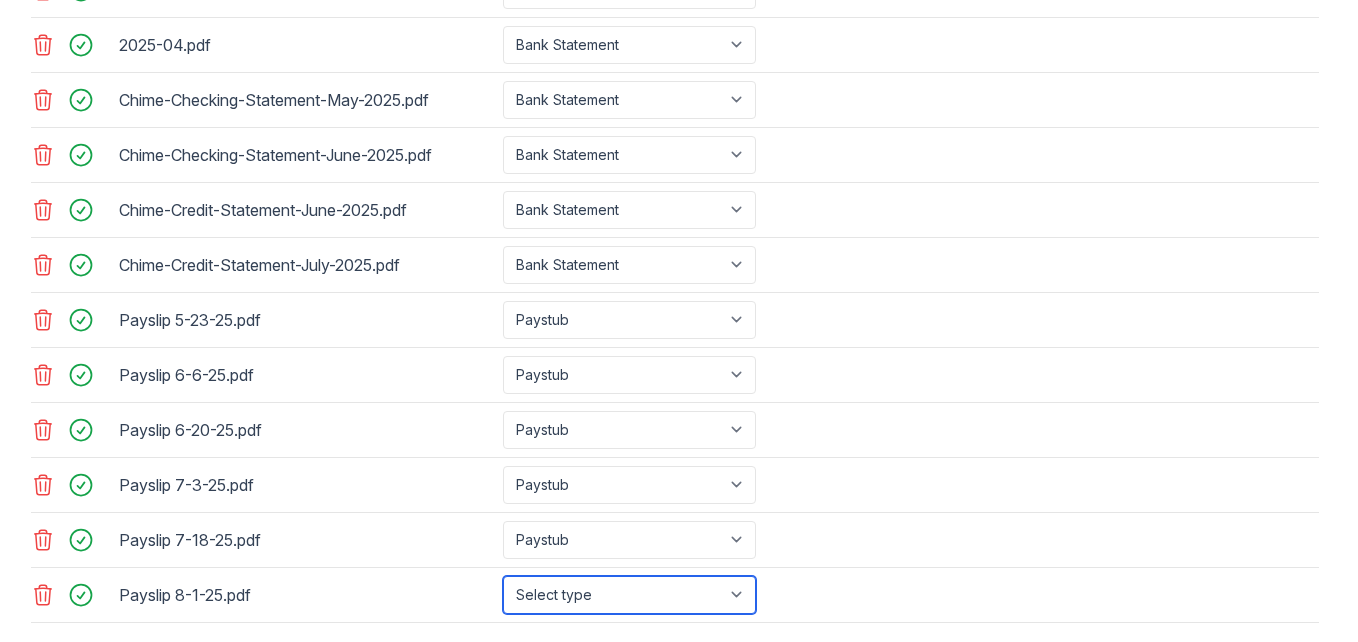 click on "Select type
Paystub
Bank Statement
Offer Letter
Tax Documents
Benefit Award Letter
Investment Account Statement
Other" at bounding box center (629, 595) 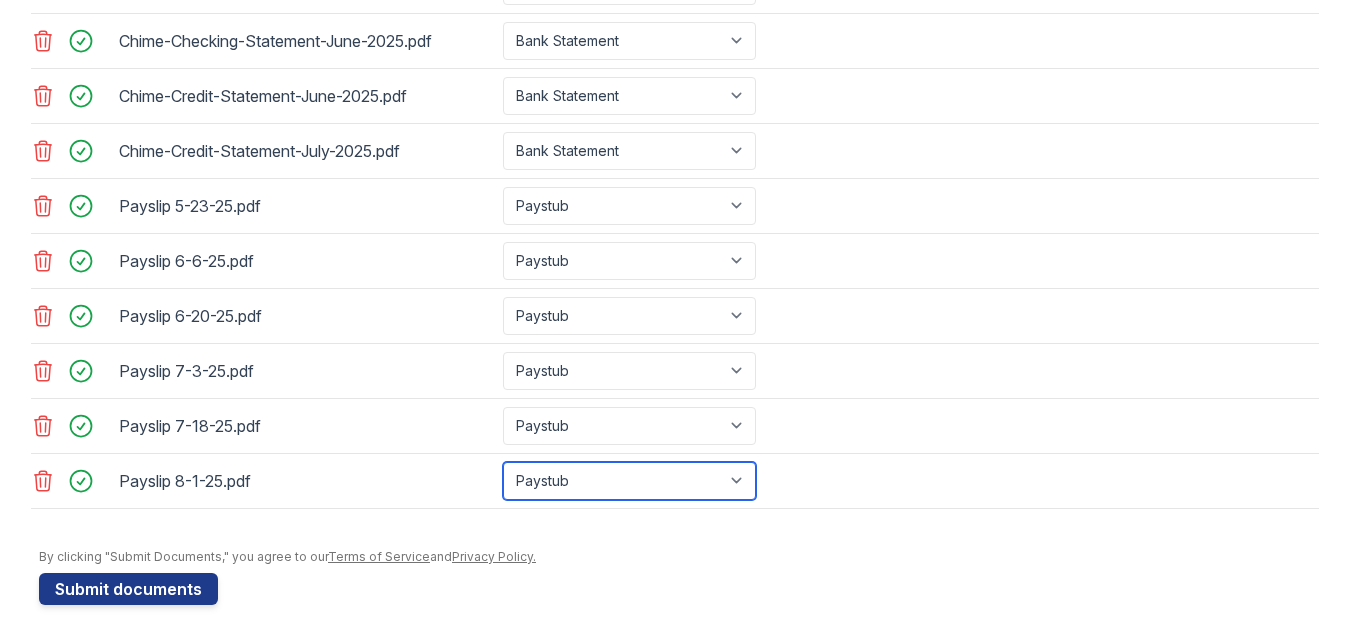 scroll, scrollTop: 1209, scrollLeft: 0, axis: vertical 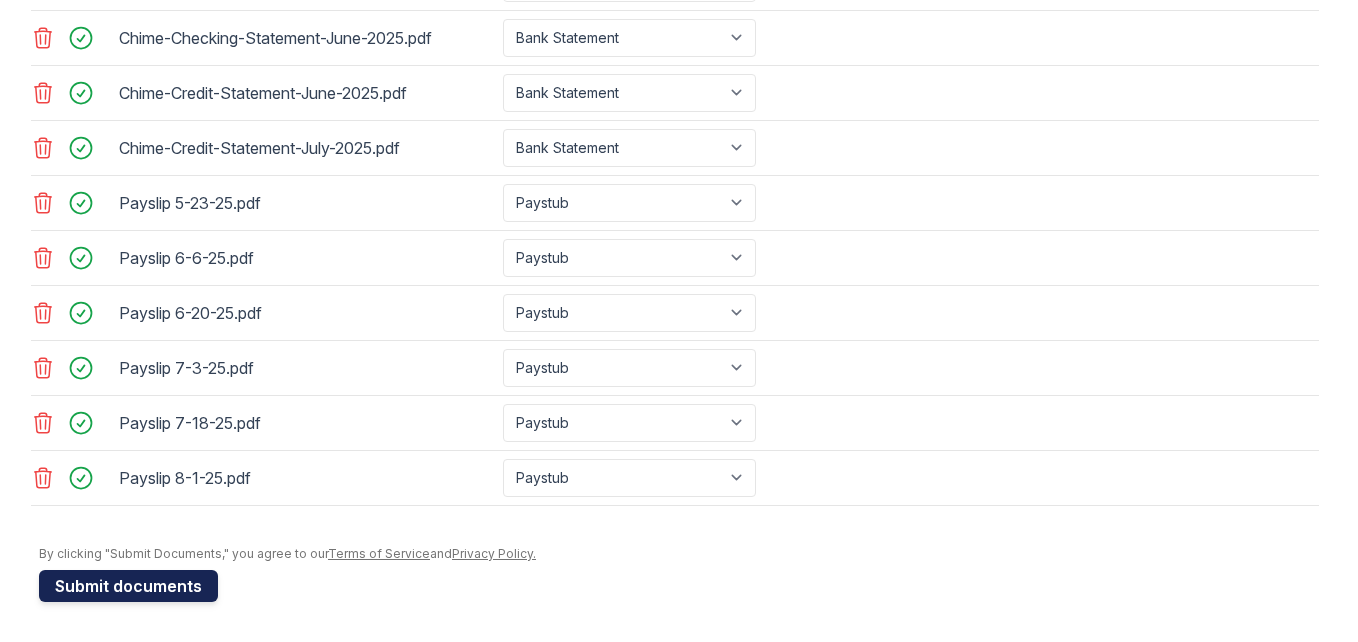 click on "Submit documents" at bounding box center (128, 586) 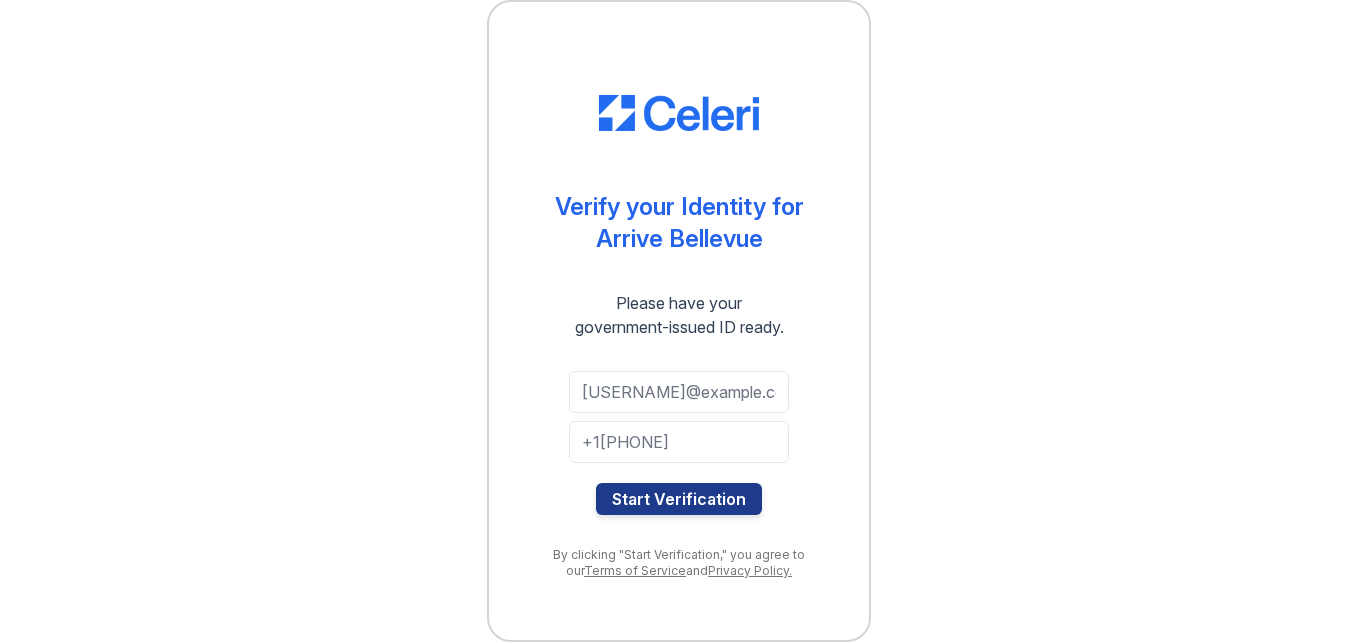 scroll, scrollTop: 0, scrollLeft: 0, axis: both 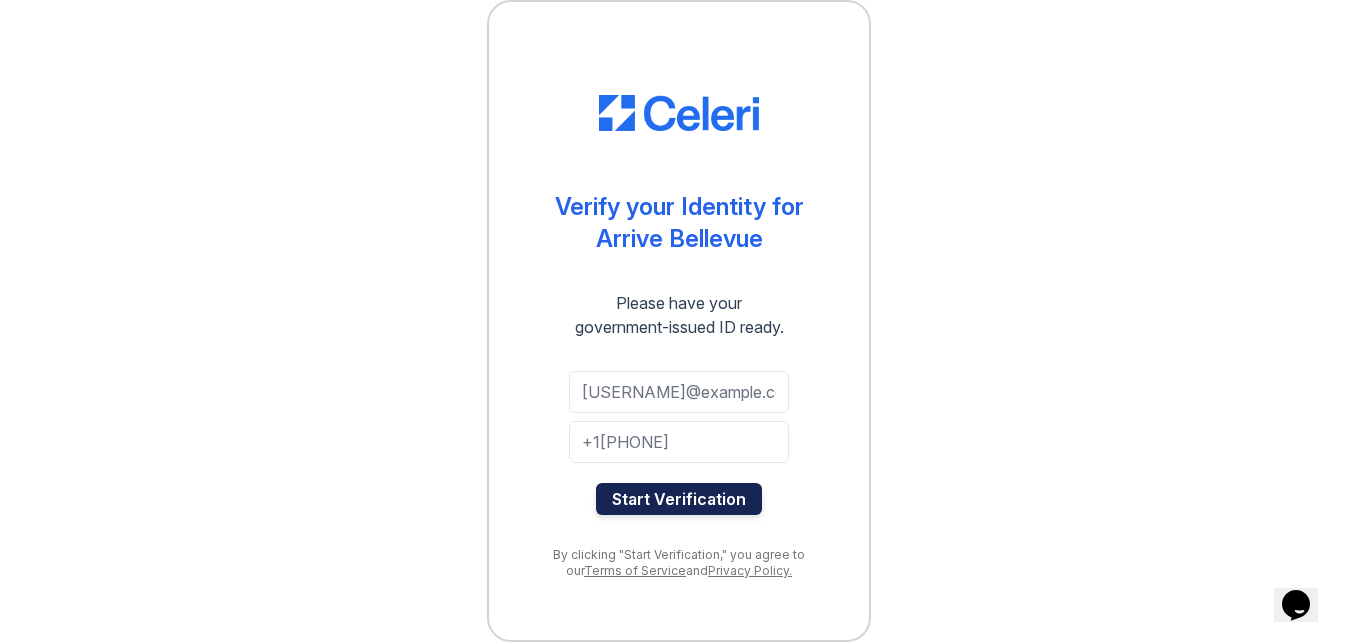 click on "Start Verification" at bounding box center [679, 499] 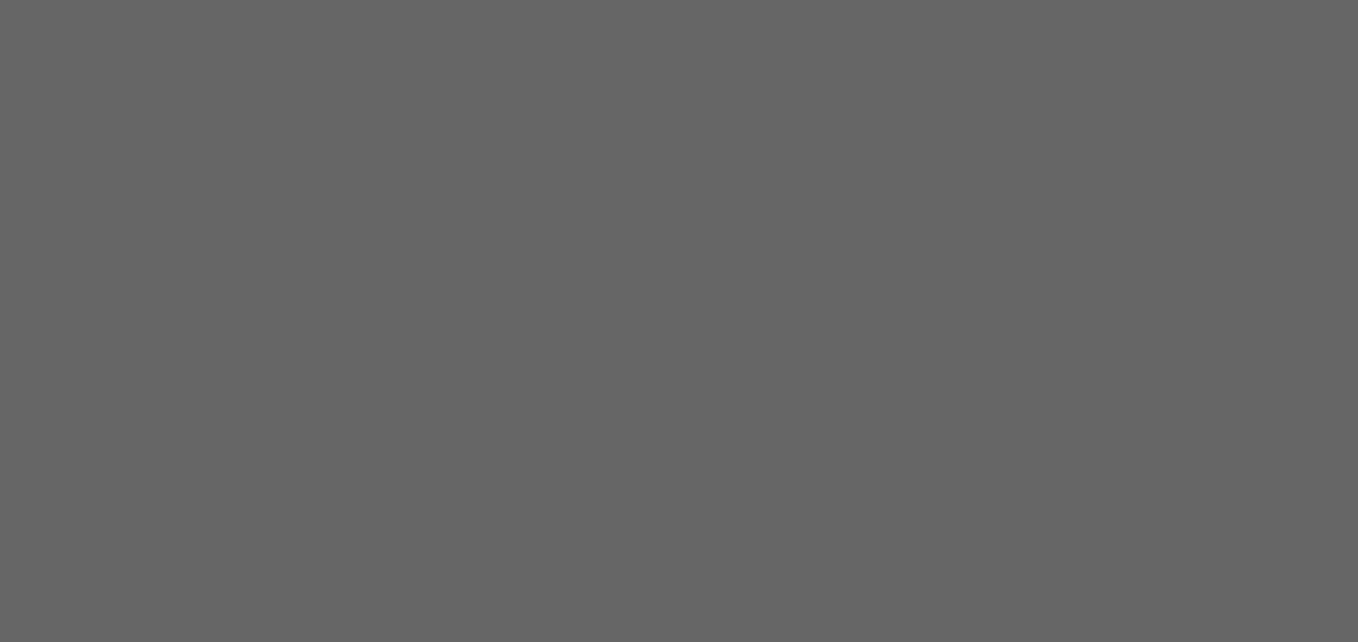 scroll, scrollTop: 0, scrollLeft: 0, axis: both 